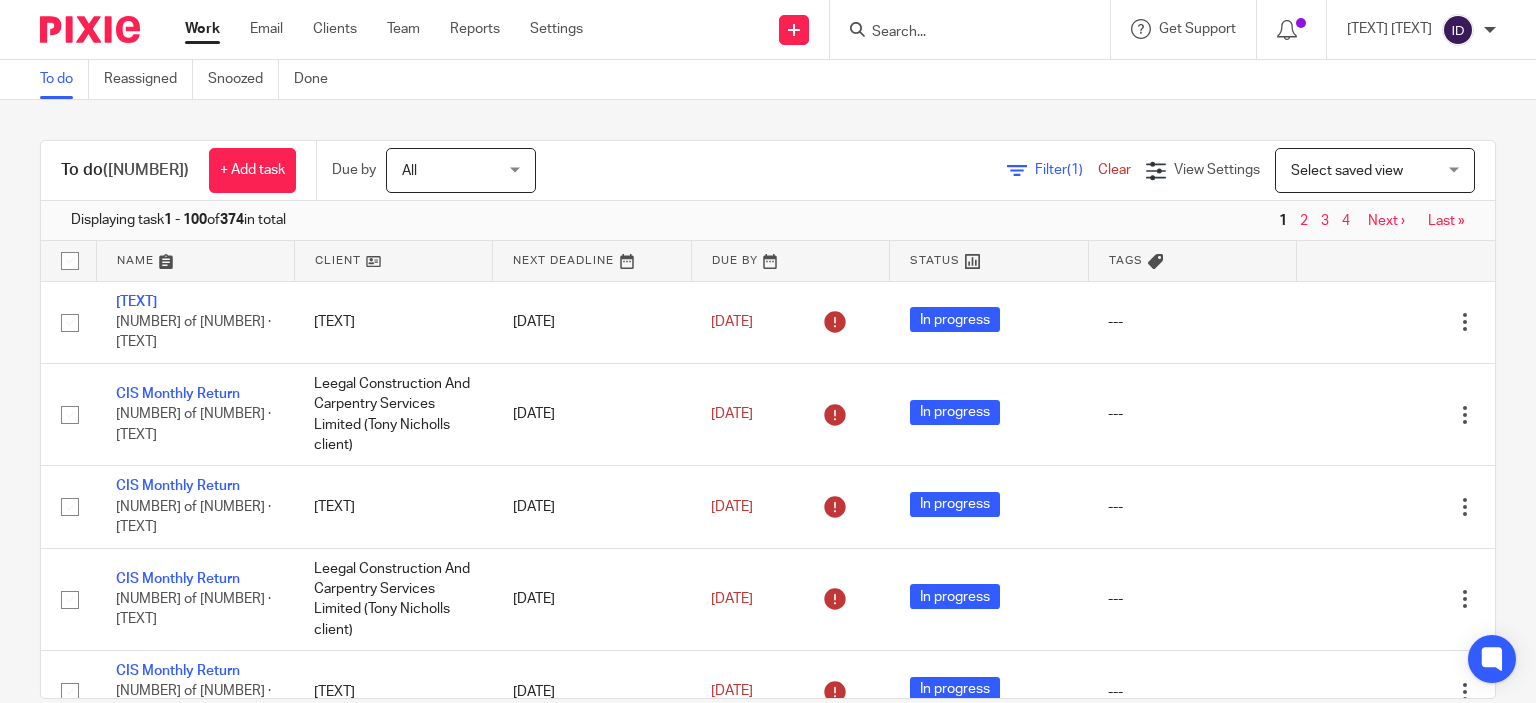 scroll, scrollTop: 0, scrollLeft: 0, axis: both 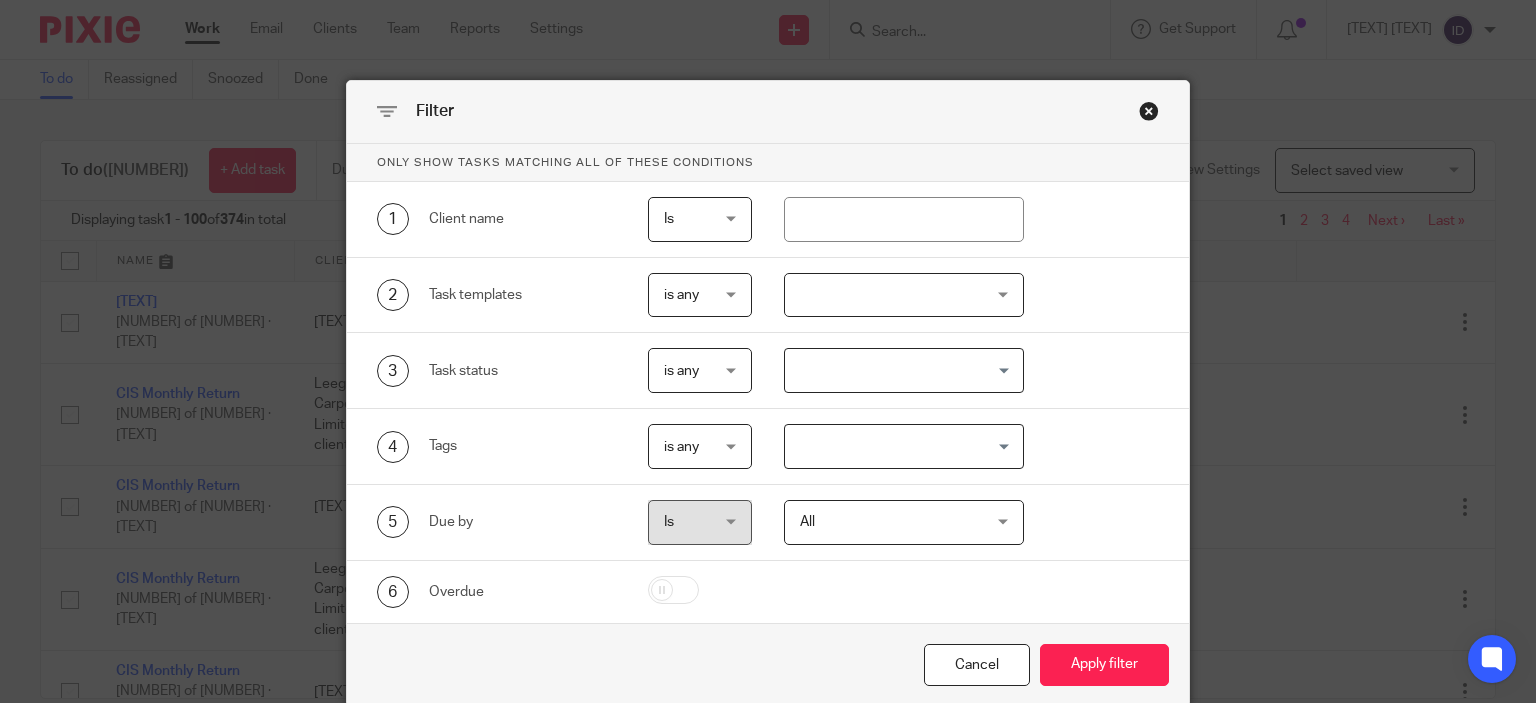 click at bounding box center (904, 295) 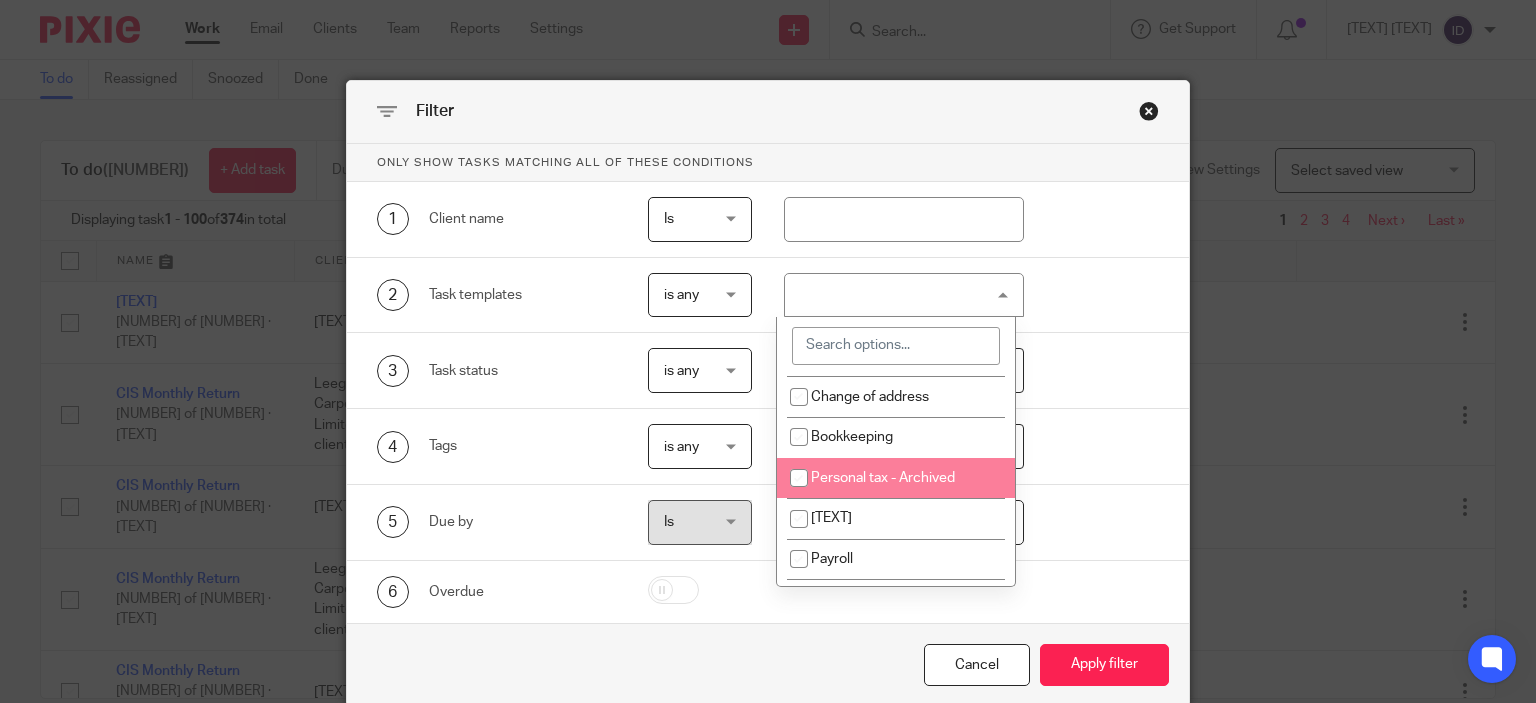 scroll, scrollTop: 160, scrollLeft: 0, axis: vertical 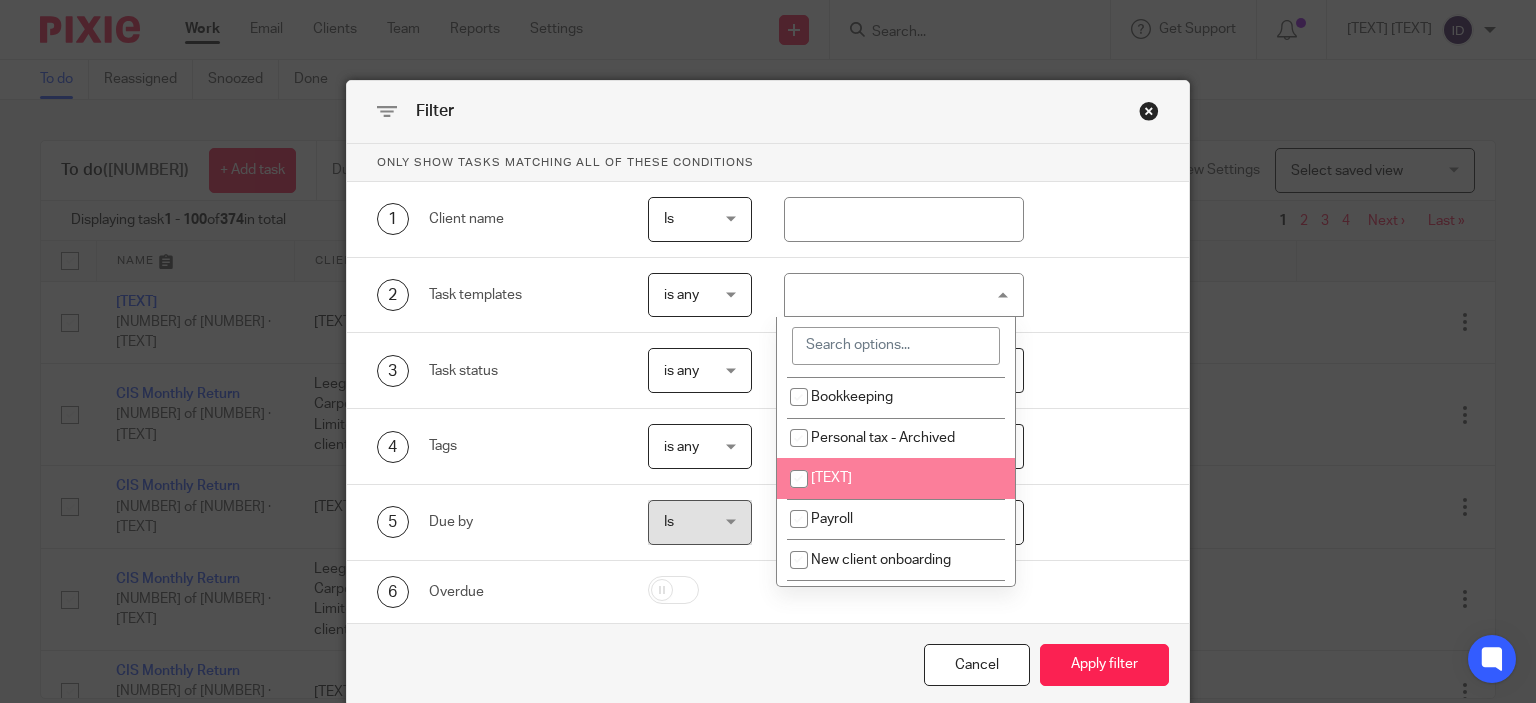 click at bounding box center [799, 479] 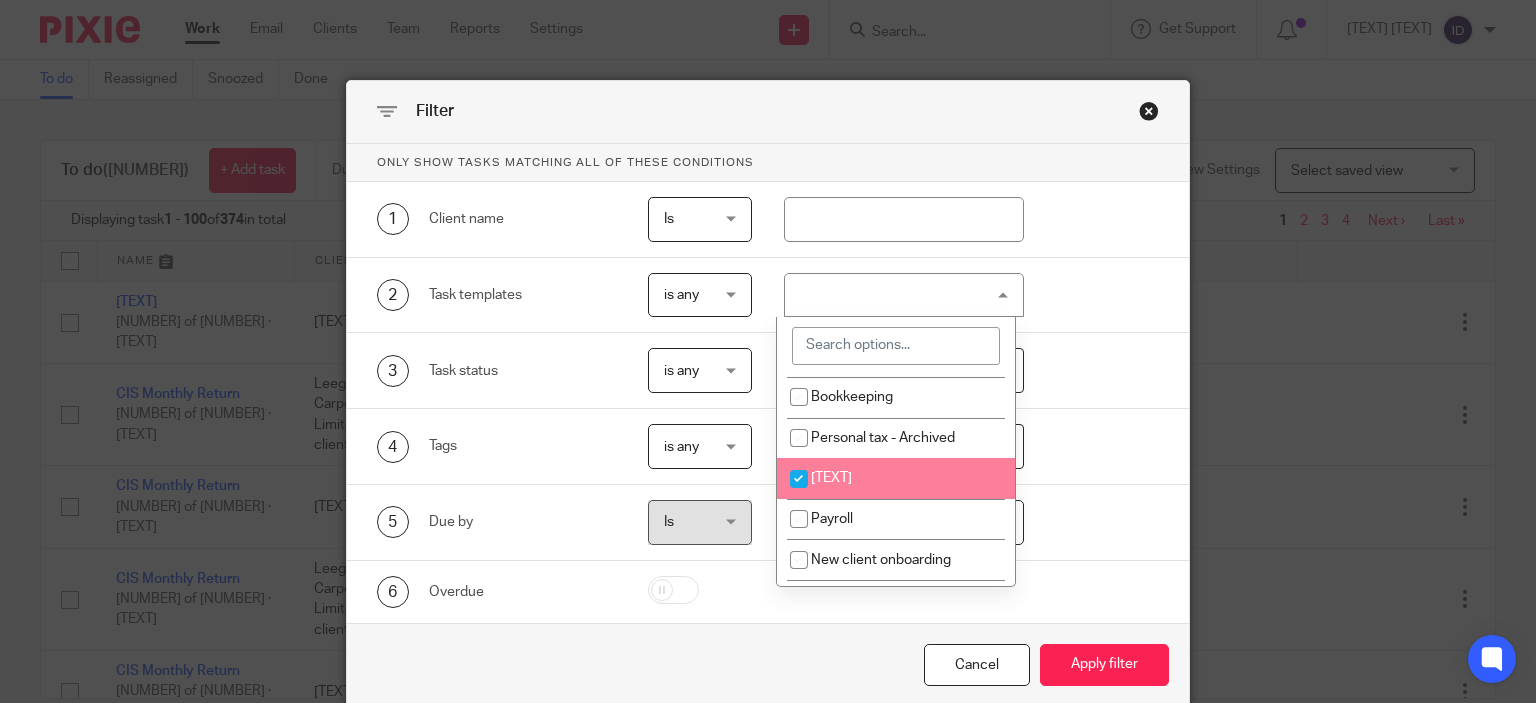 checkbox on "true" 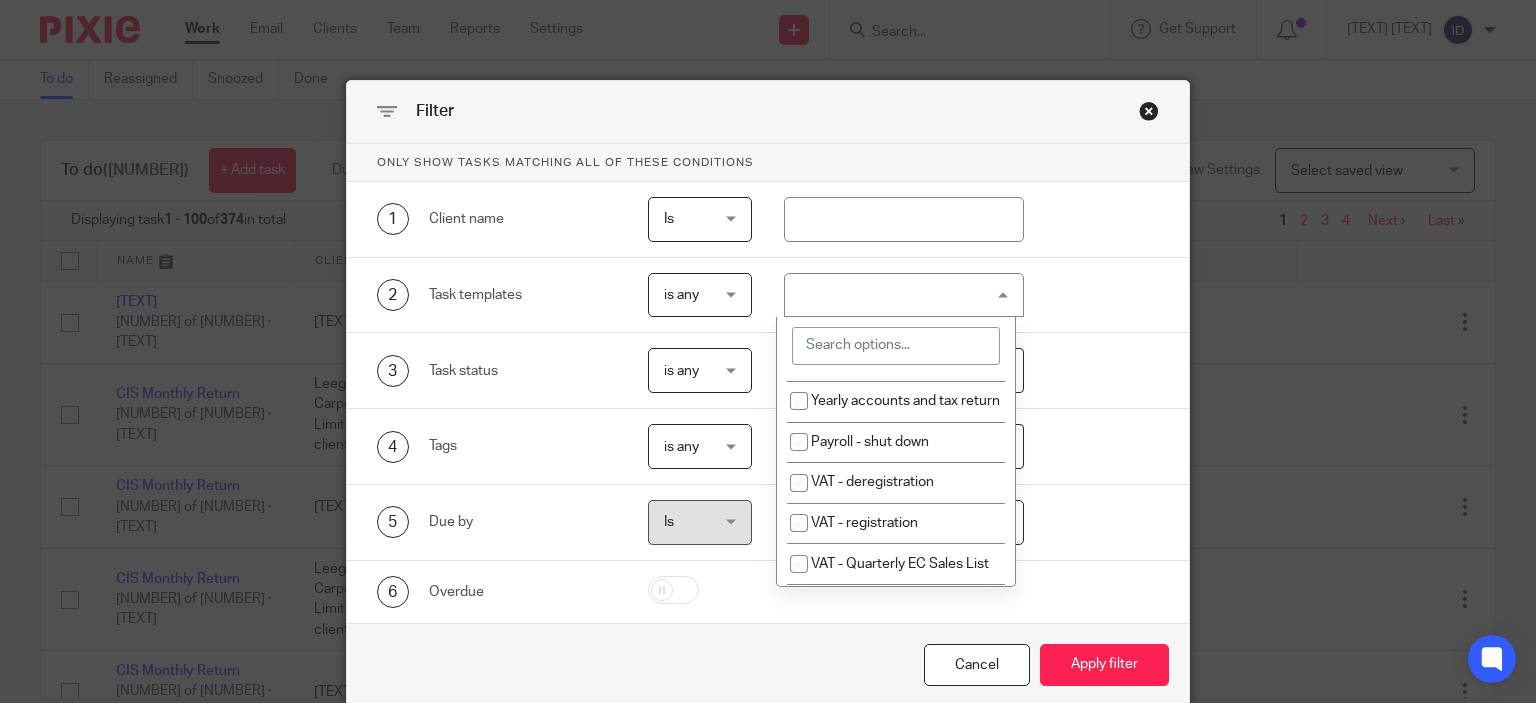 scroll, scrollTop: 480, scrollLeft: 0, axis: vertical 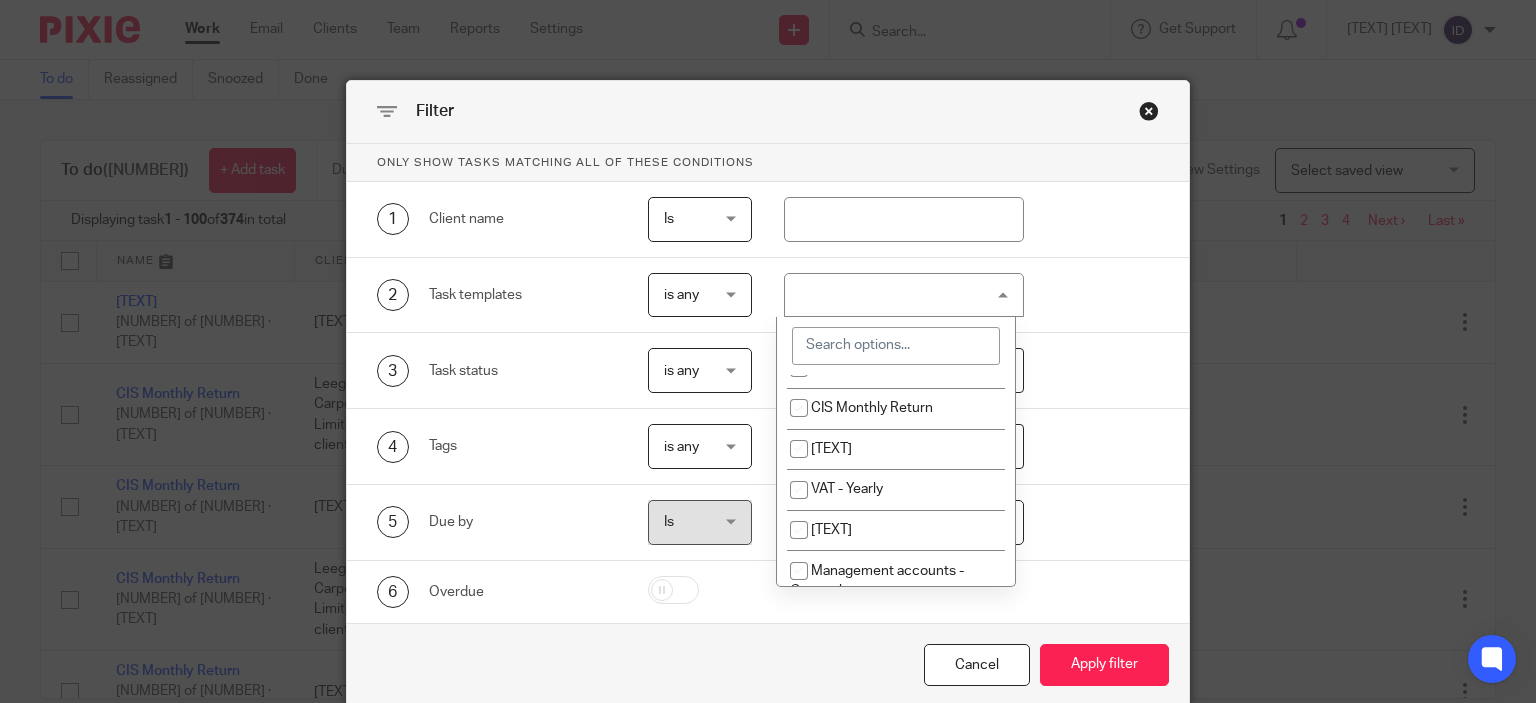 click at bounding box center (799, 327) 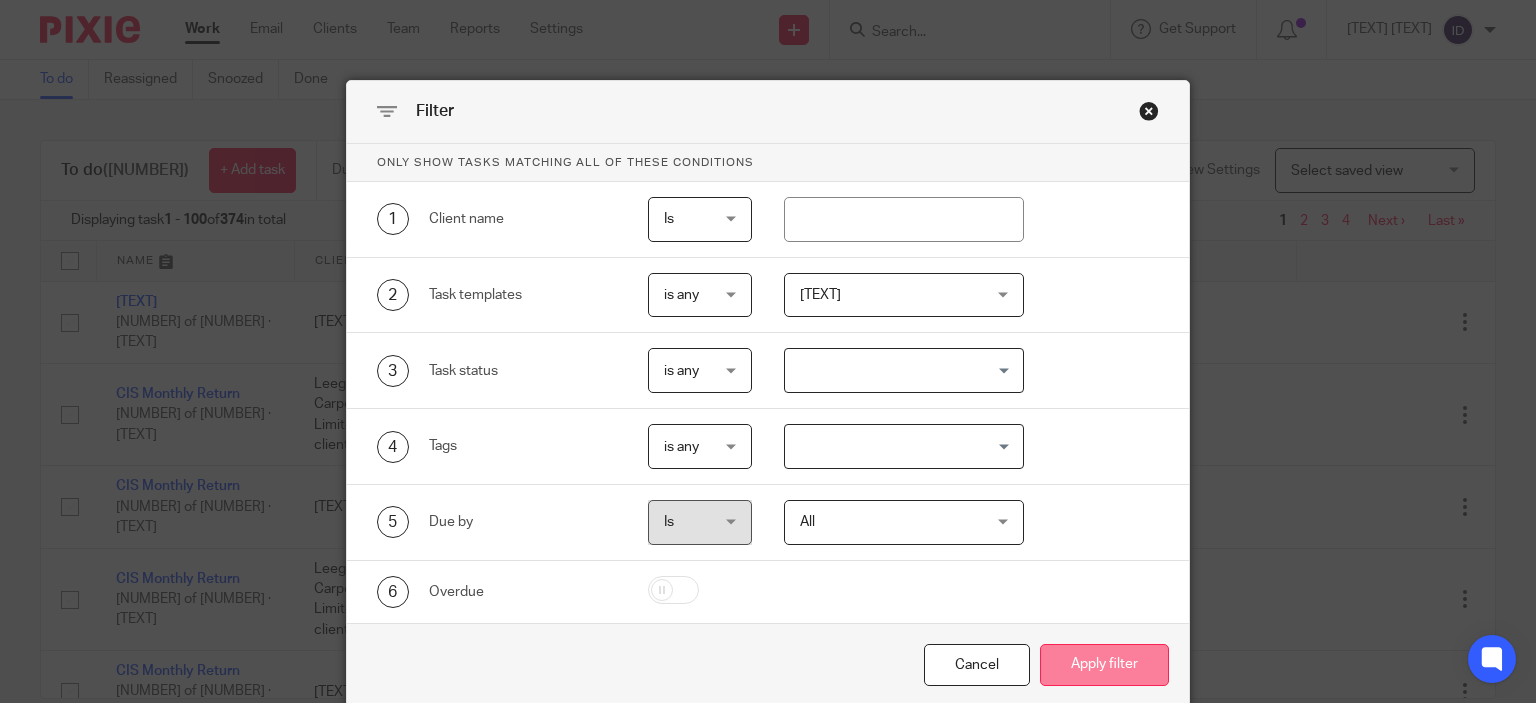 click on "Apply filter" at bounding box center [1104, 665] 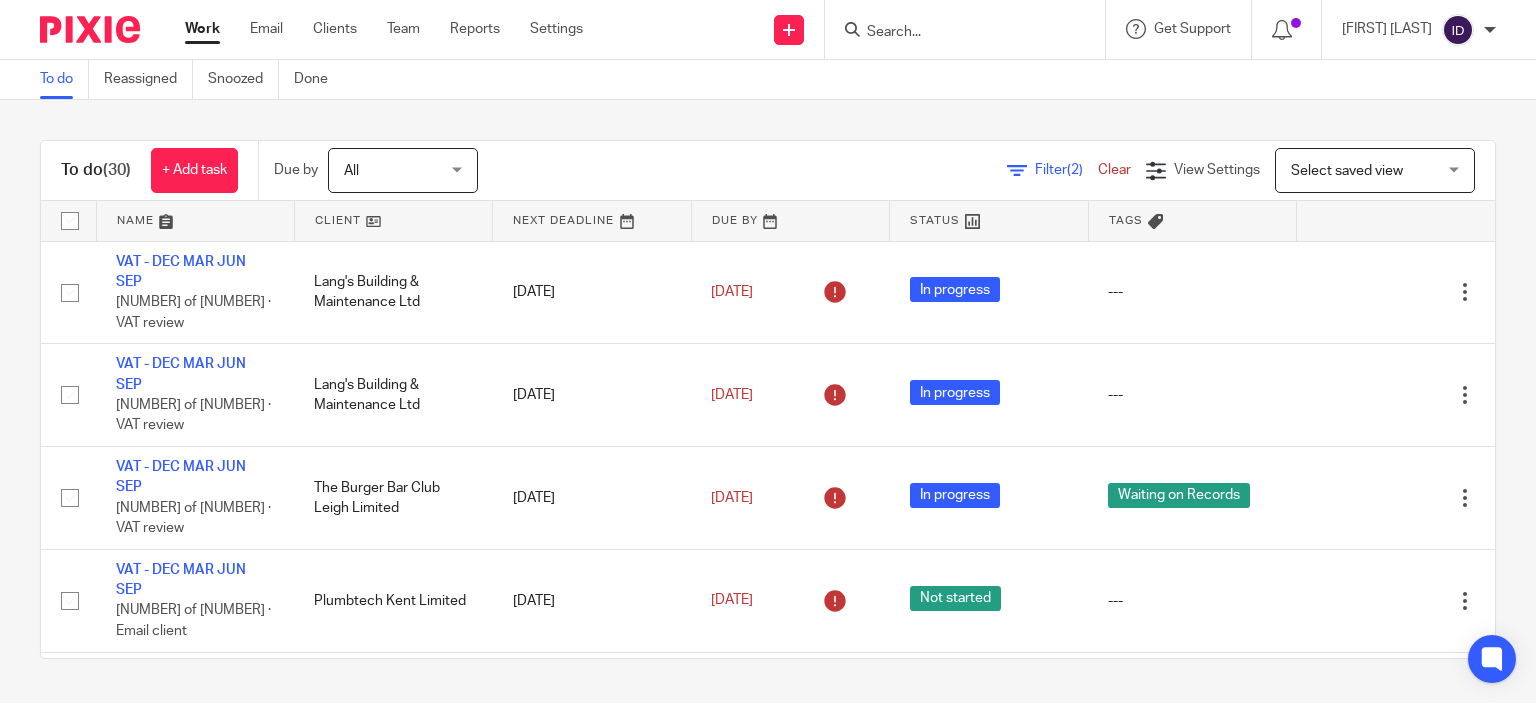 scroll, scrollTop: 0, scrollLeft: 0, axis: both 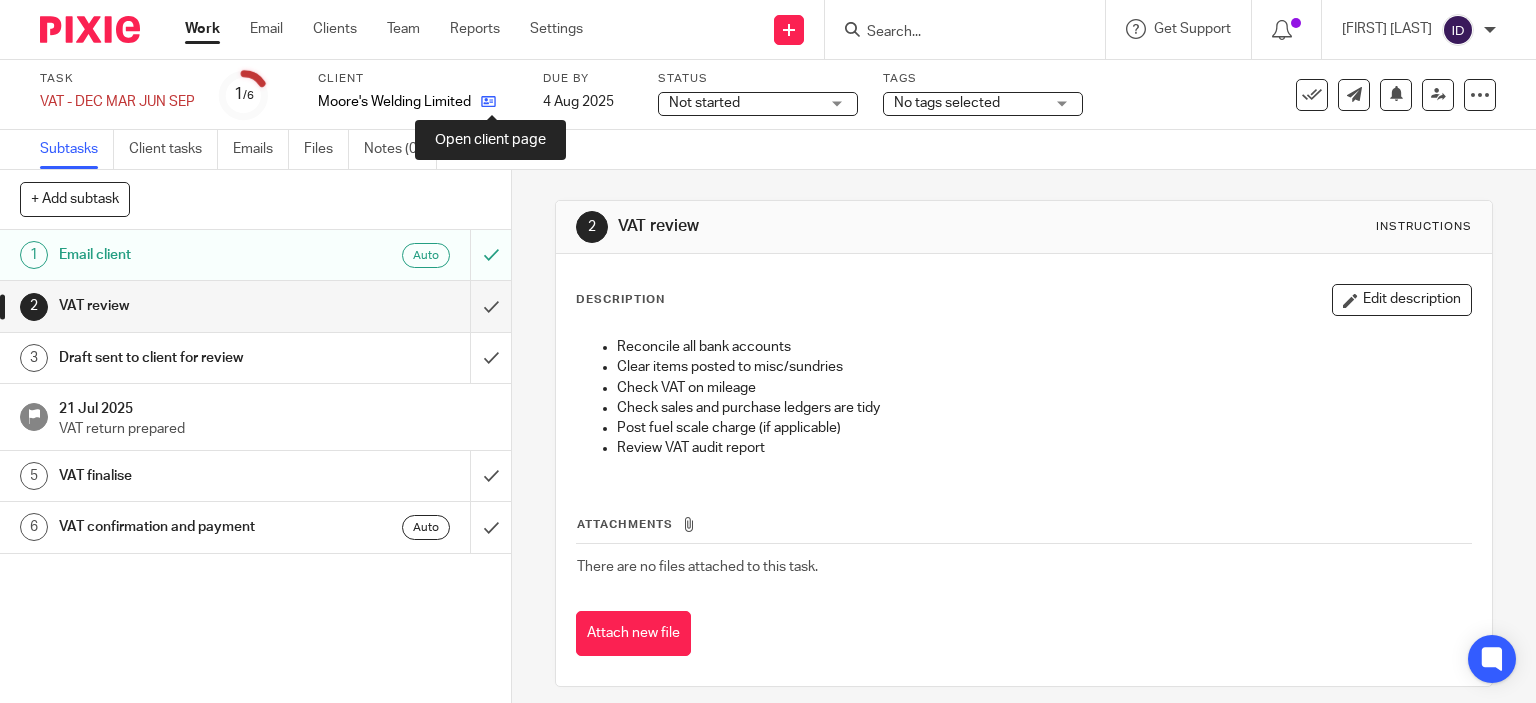 click at bounding box center (488, 101) 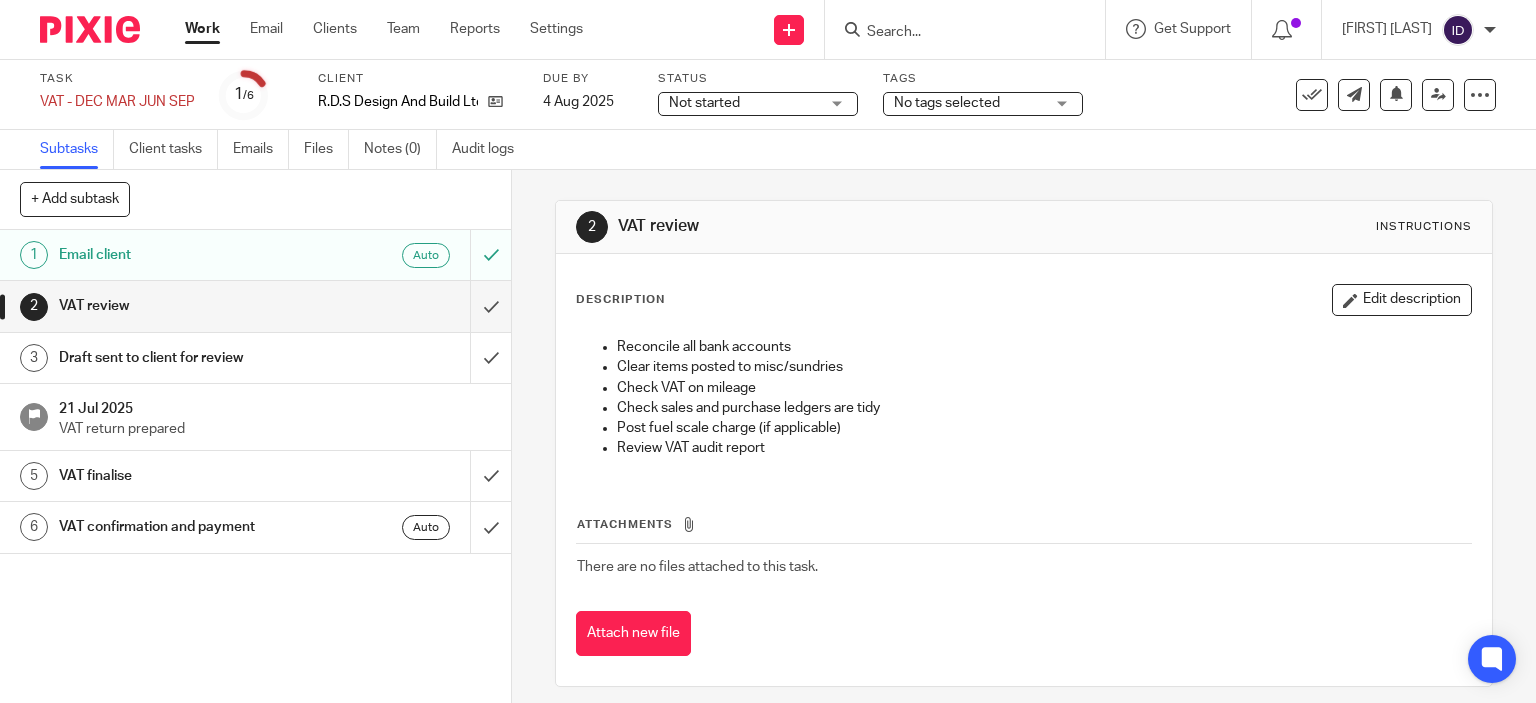 scroll, scrollTop: 0, scrollLeft: 0, axis: both 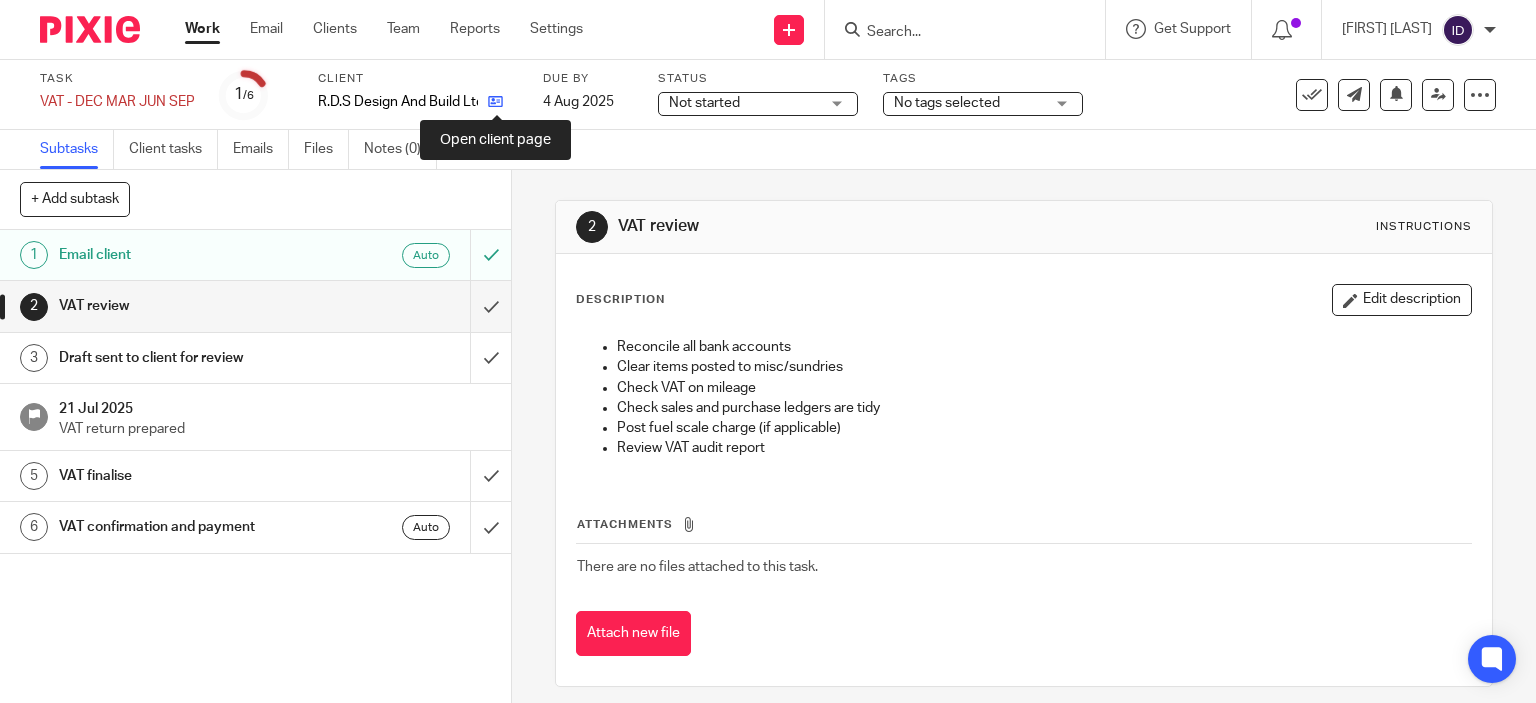 click at bounding box center (495, 101) 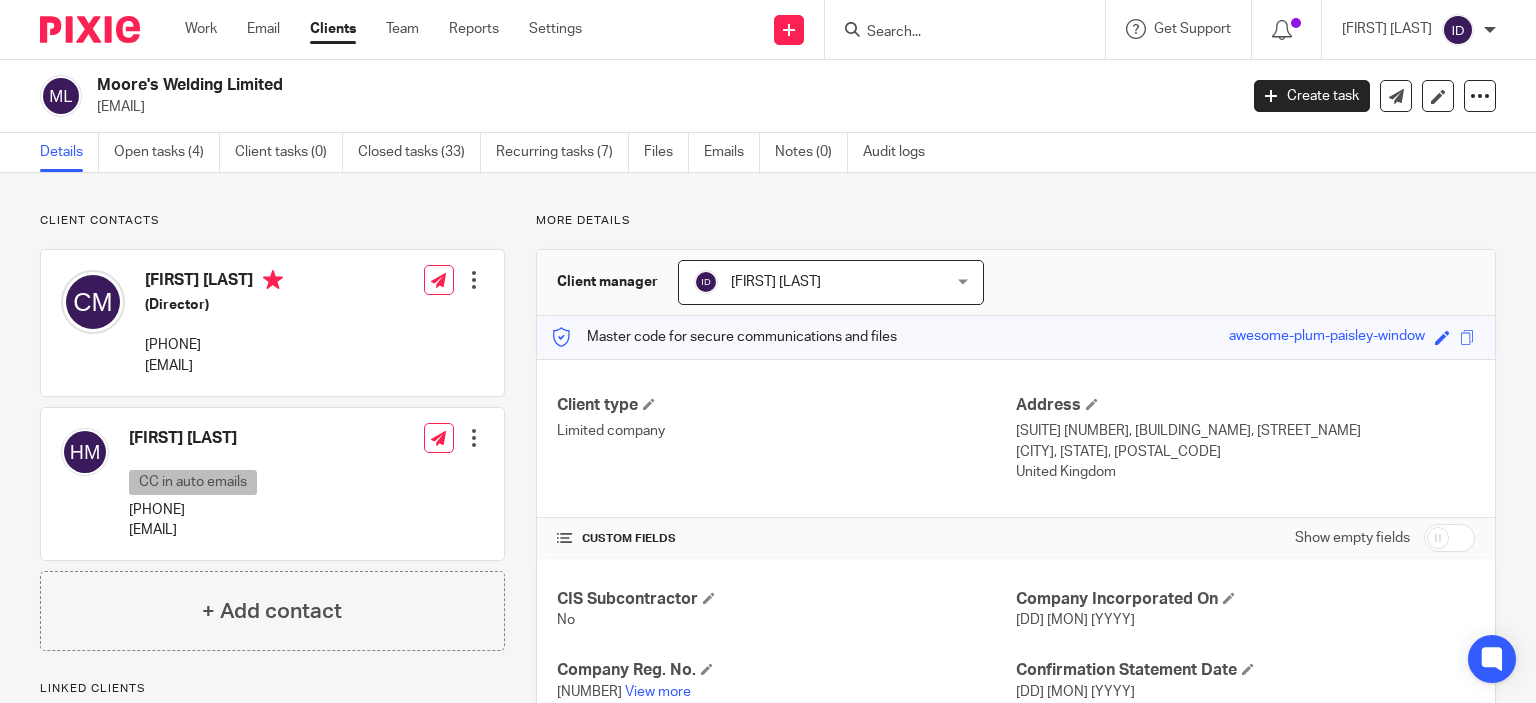 scroll, scrollTop: 0, scrollLeft: 0, axis: both 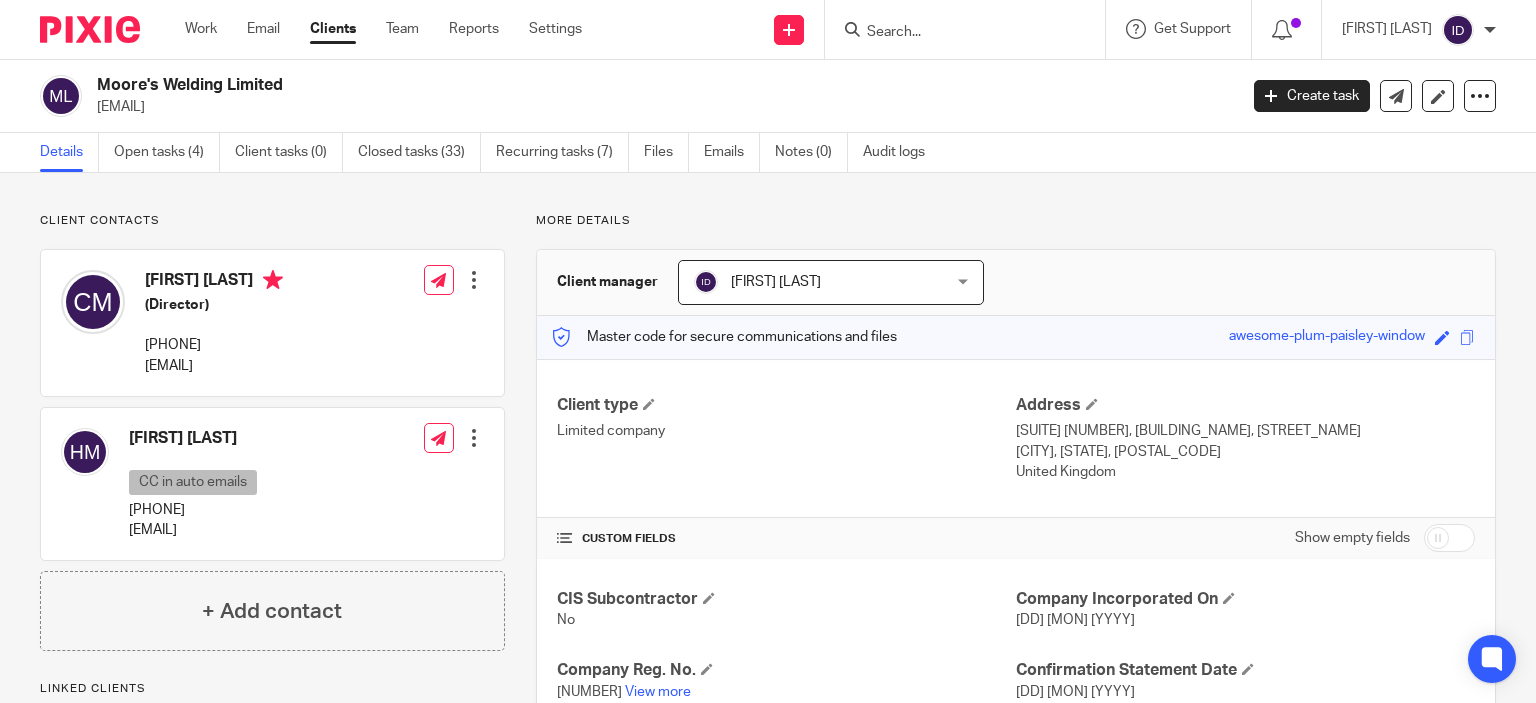drag, startPoint x: 100, startPoint y: 110, endPoint x: 269, endPoint y: 118, distance: 169.18924 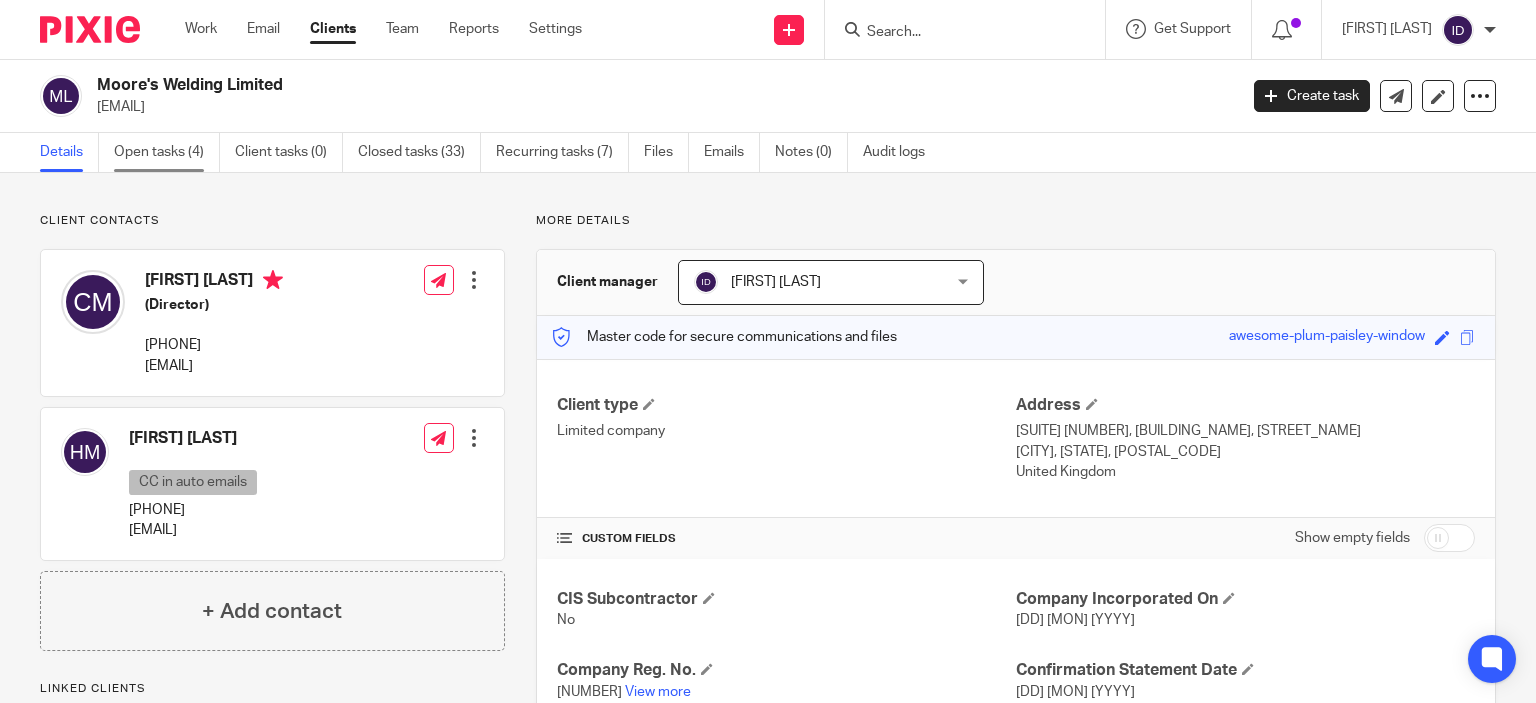 click on "Open tasks (4)" at bounding box center (167, 152) 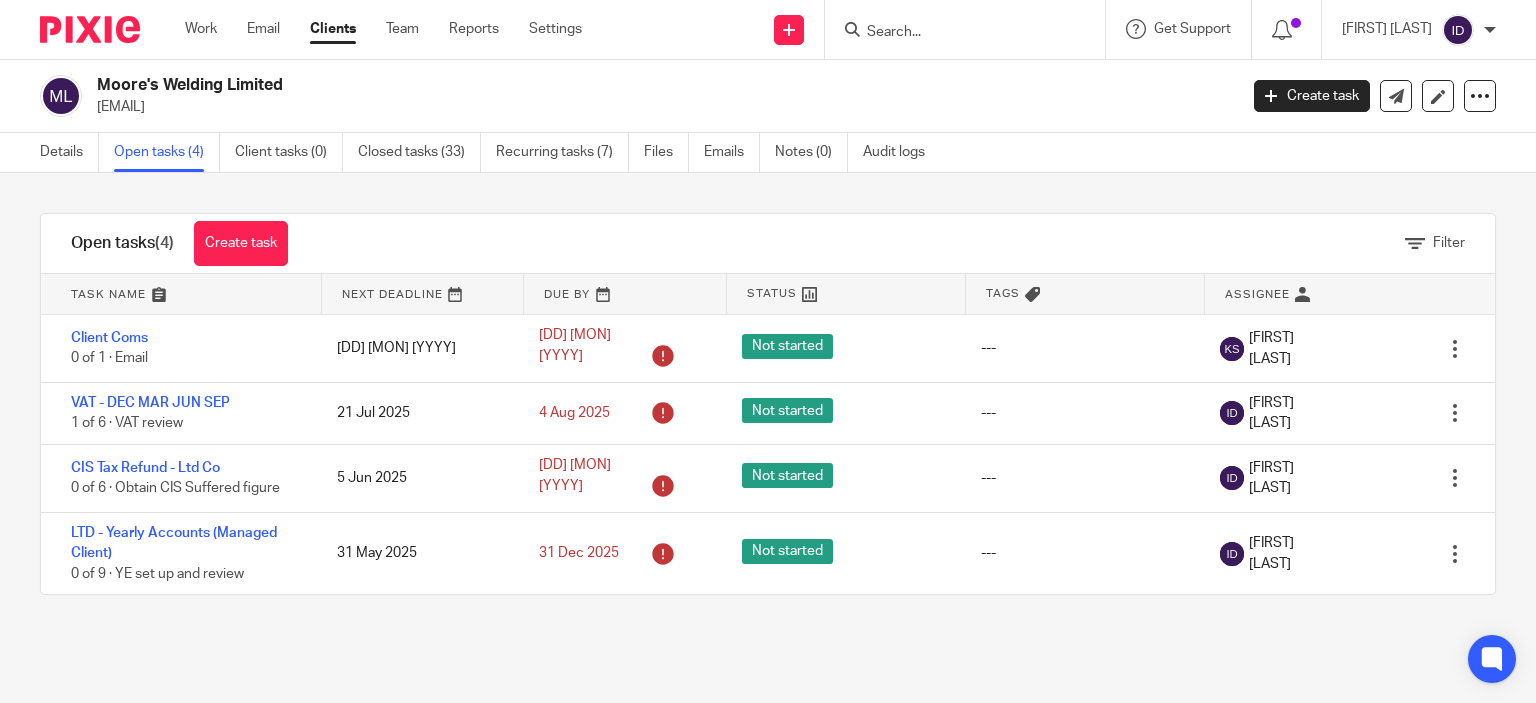 scroll, scrollTop: 0, scrollLeft: 0, axis: both 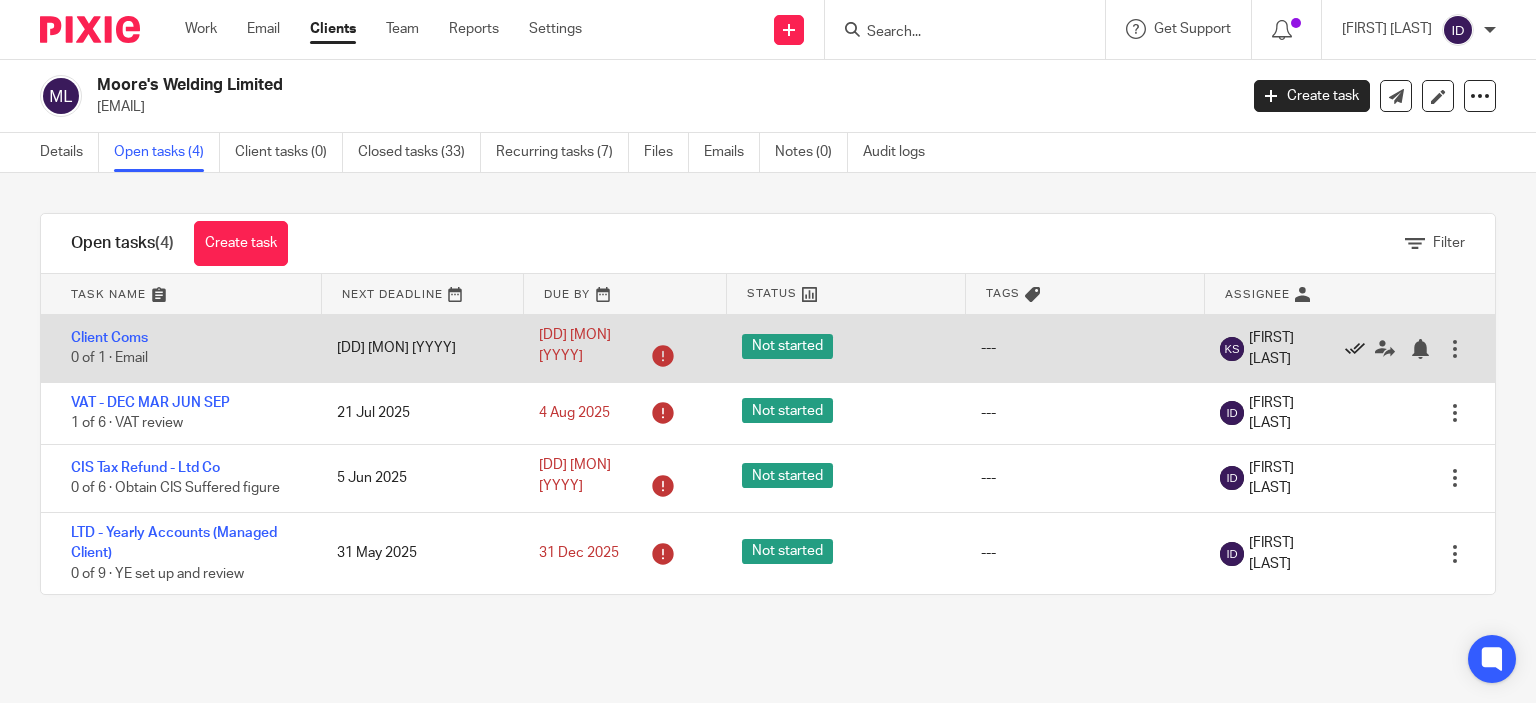 click at bounding box center (1355, 349) 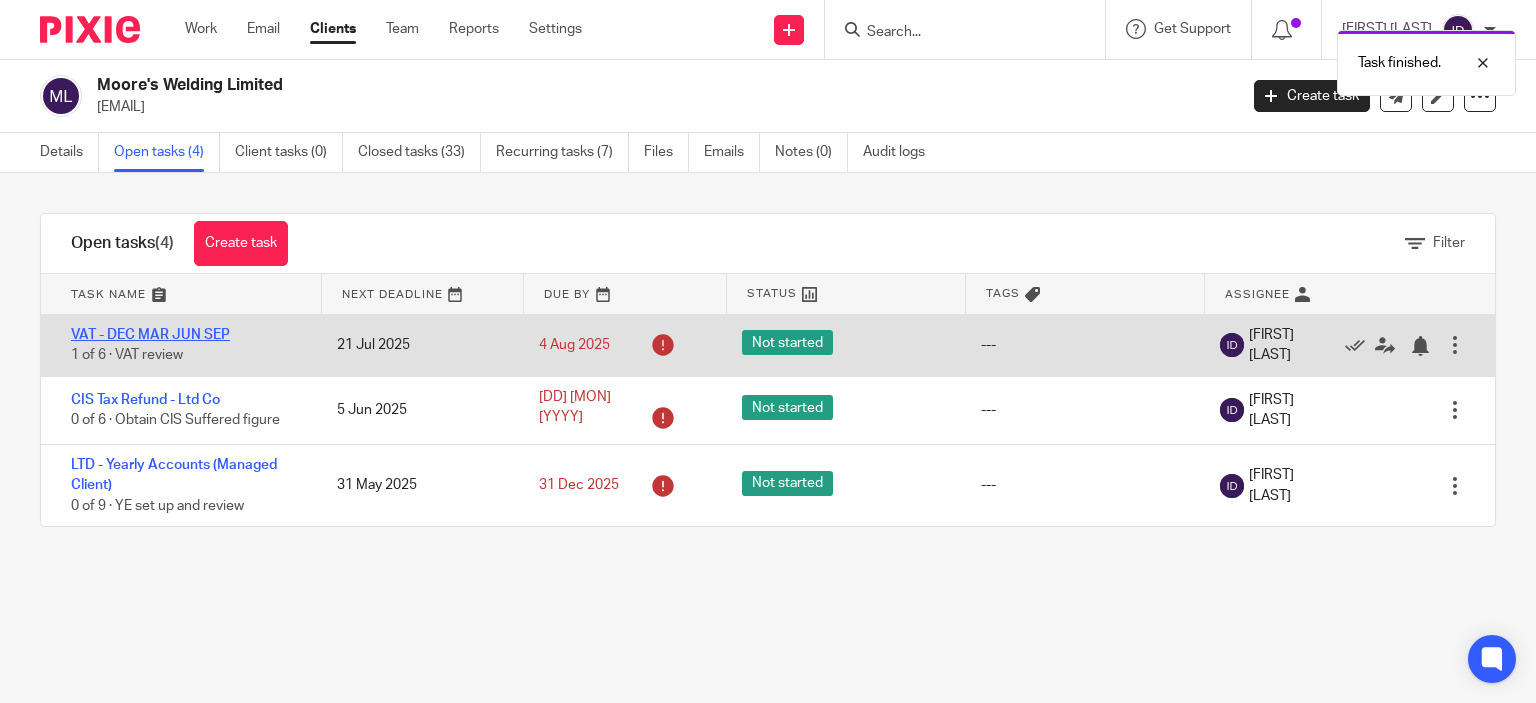 click on "VAT - DEC MAR JUN SEP" at bounding box center [150, 335] 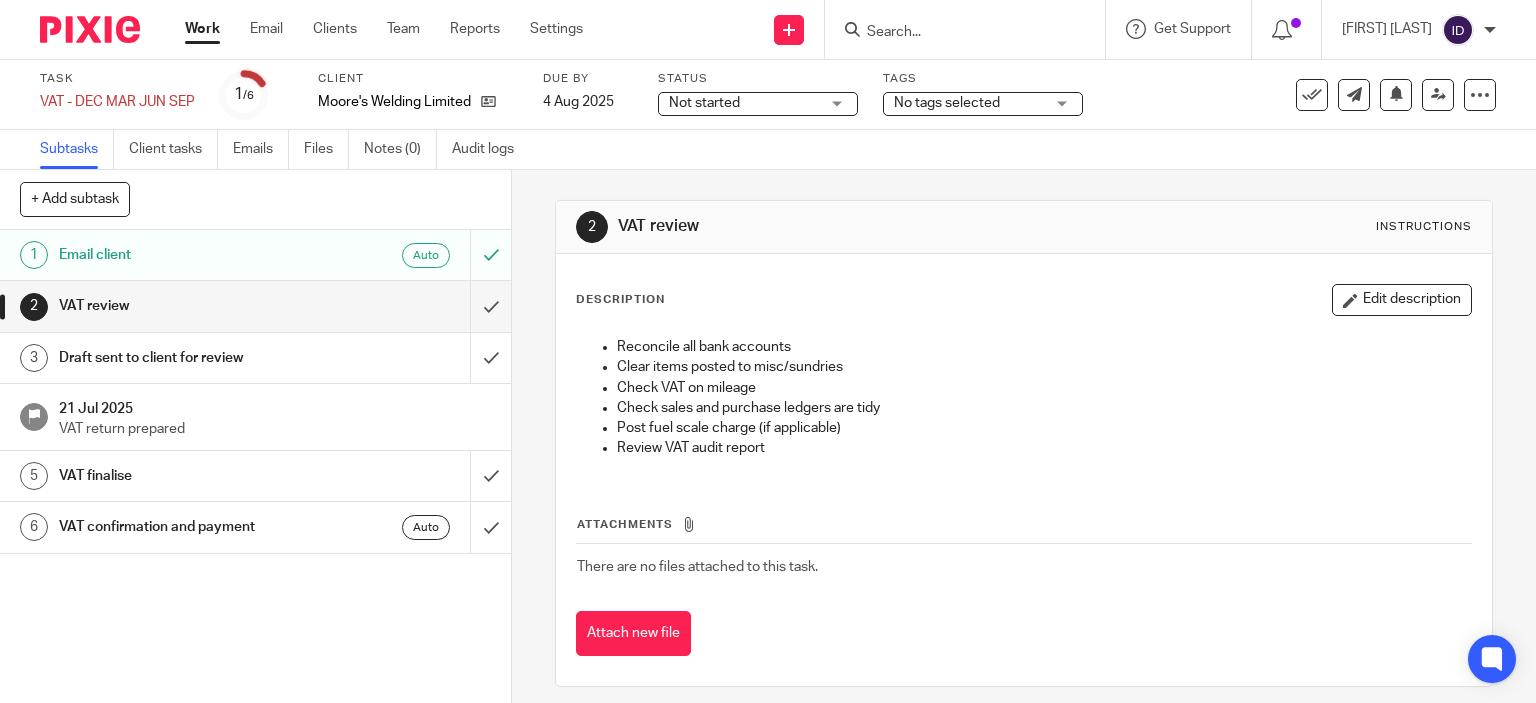 scroll, scrollTop: 0, scrollLeft: 0, axis: both 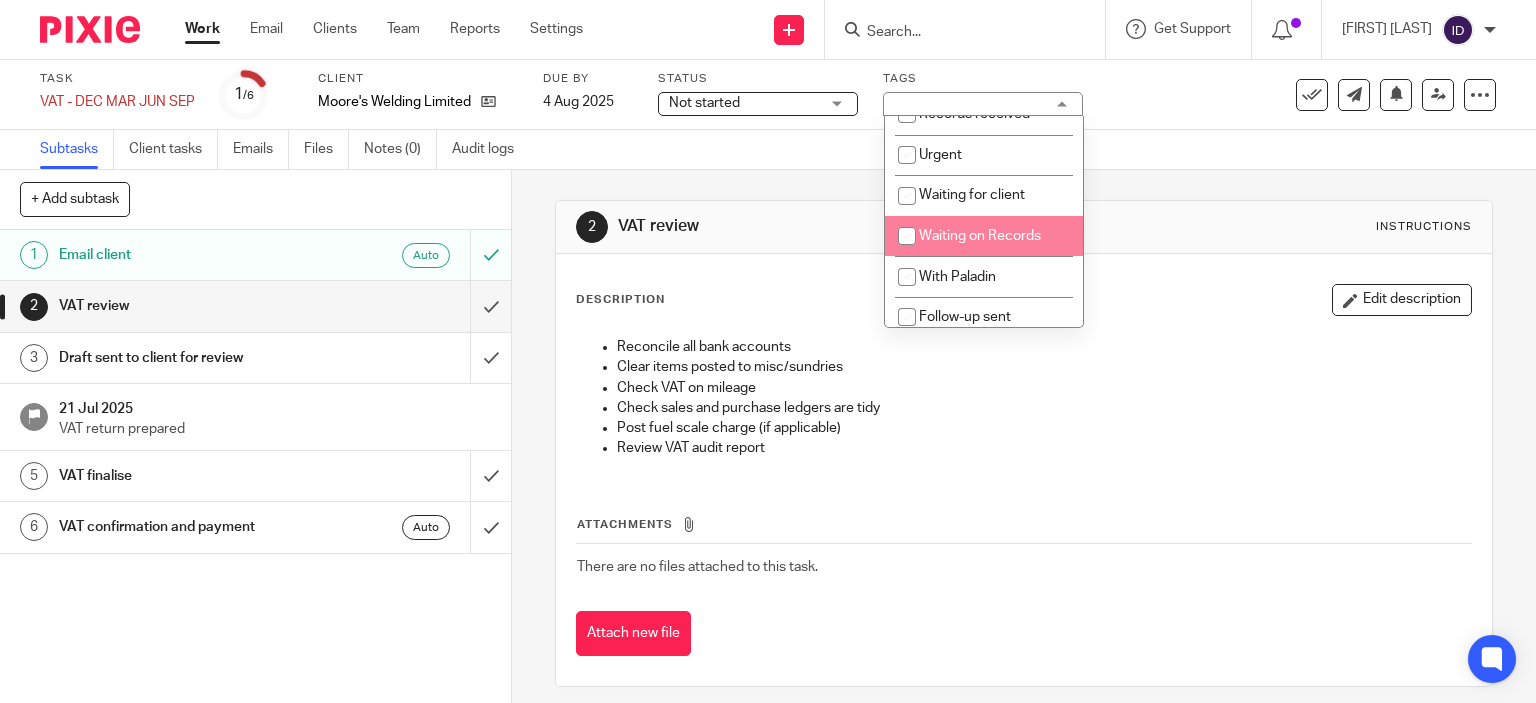 click at bounding box center (907, 236) 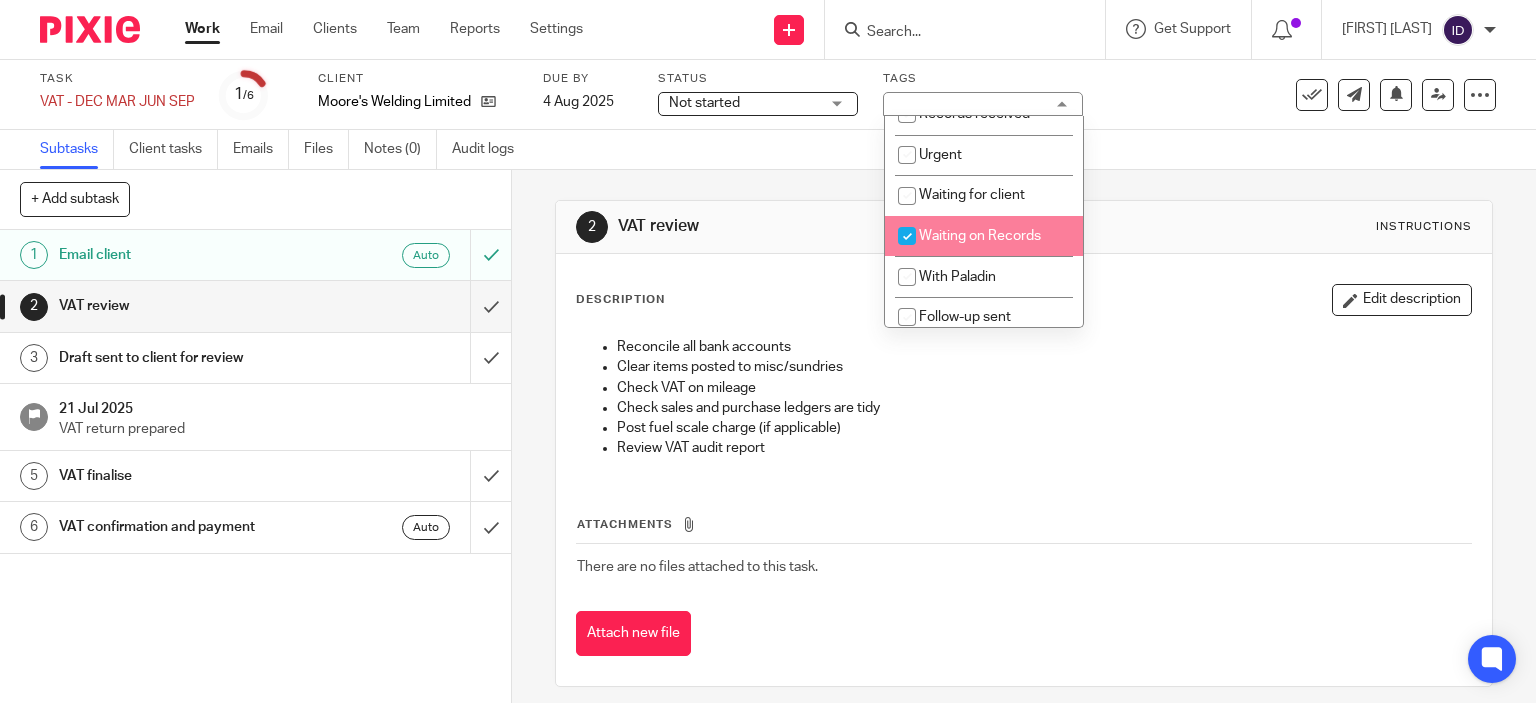 checkbox on "true" 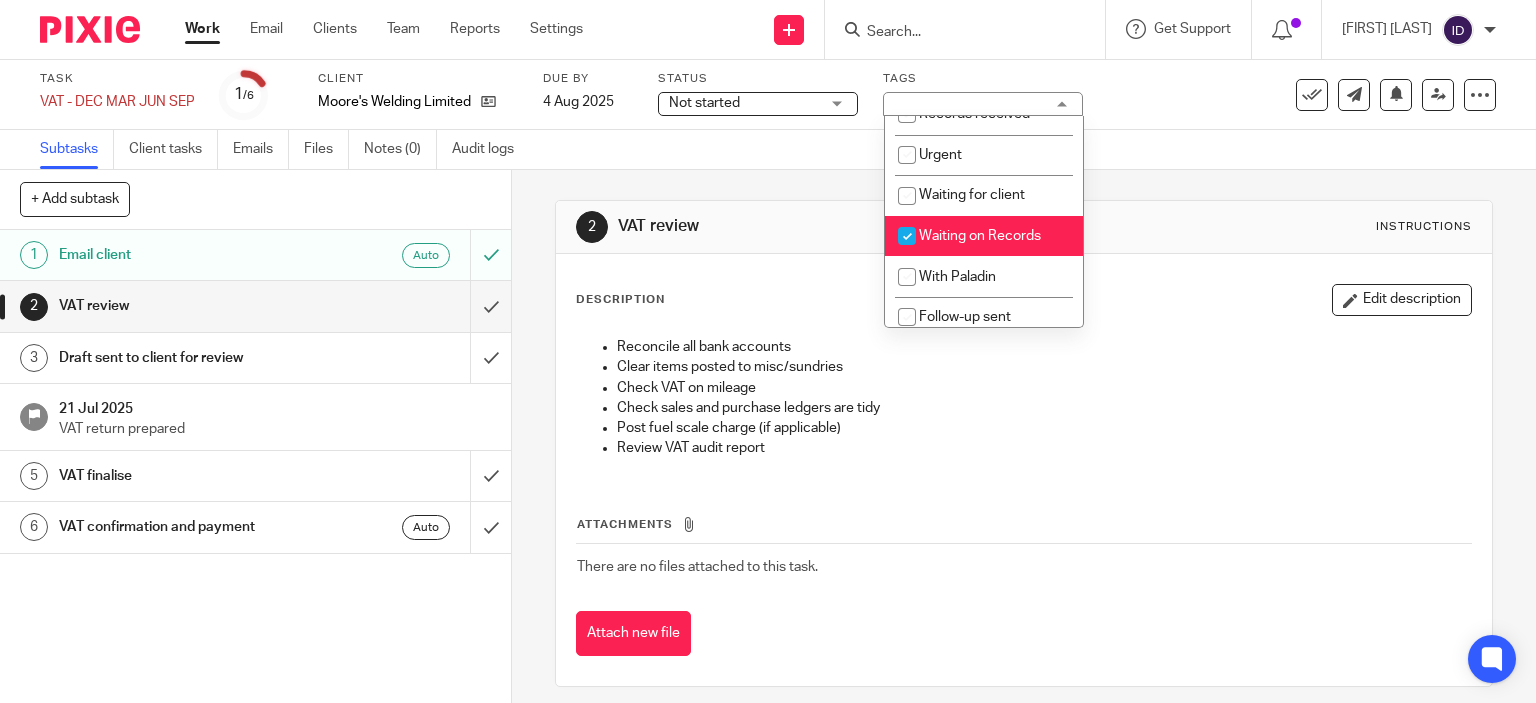 click on "2
VAT review
Instructions
Description
Edit description
Reconcile all bank accounts Clear items posted to misc/sundries Check VAT on mileage Check sales and purchase ledgers are tidy Post fuel scale charge (if applicable) Review VAT audit report           Attachments     There are no files attached to this task.   Attach new file" at bounding box center [1024, 443] 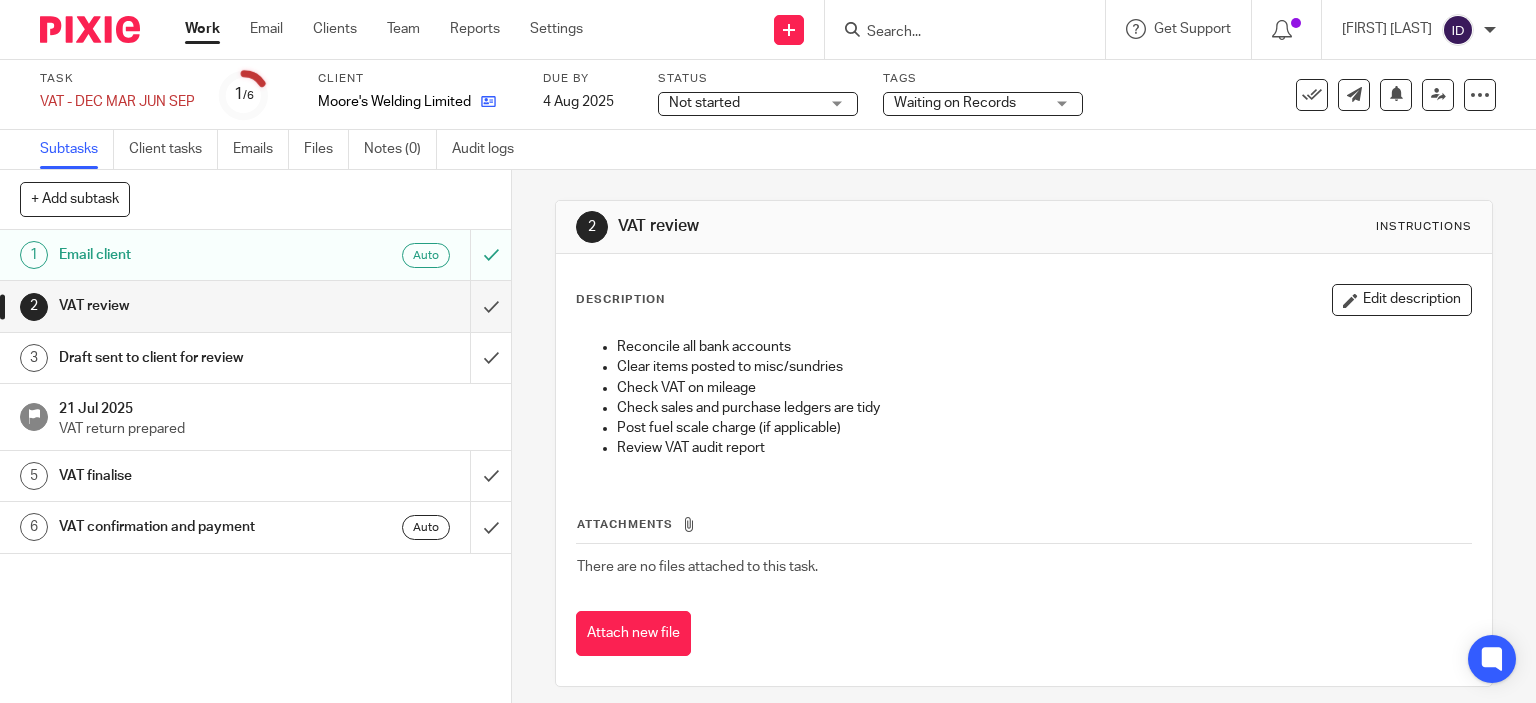 click at bounding box center [483, 102] 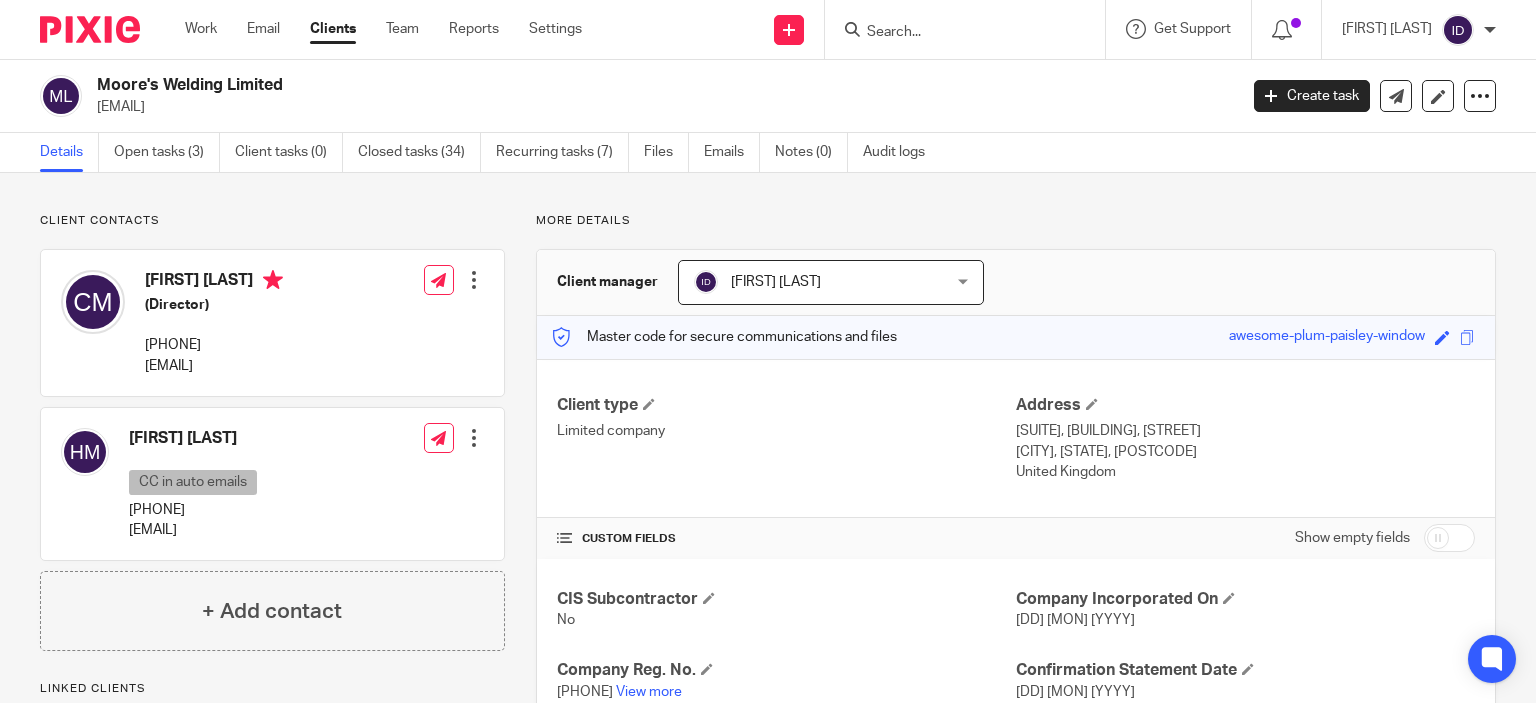 scroll, scrollTop: 0, scrollLeft: 0, axis: both 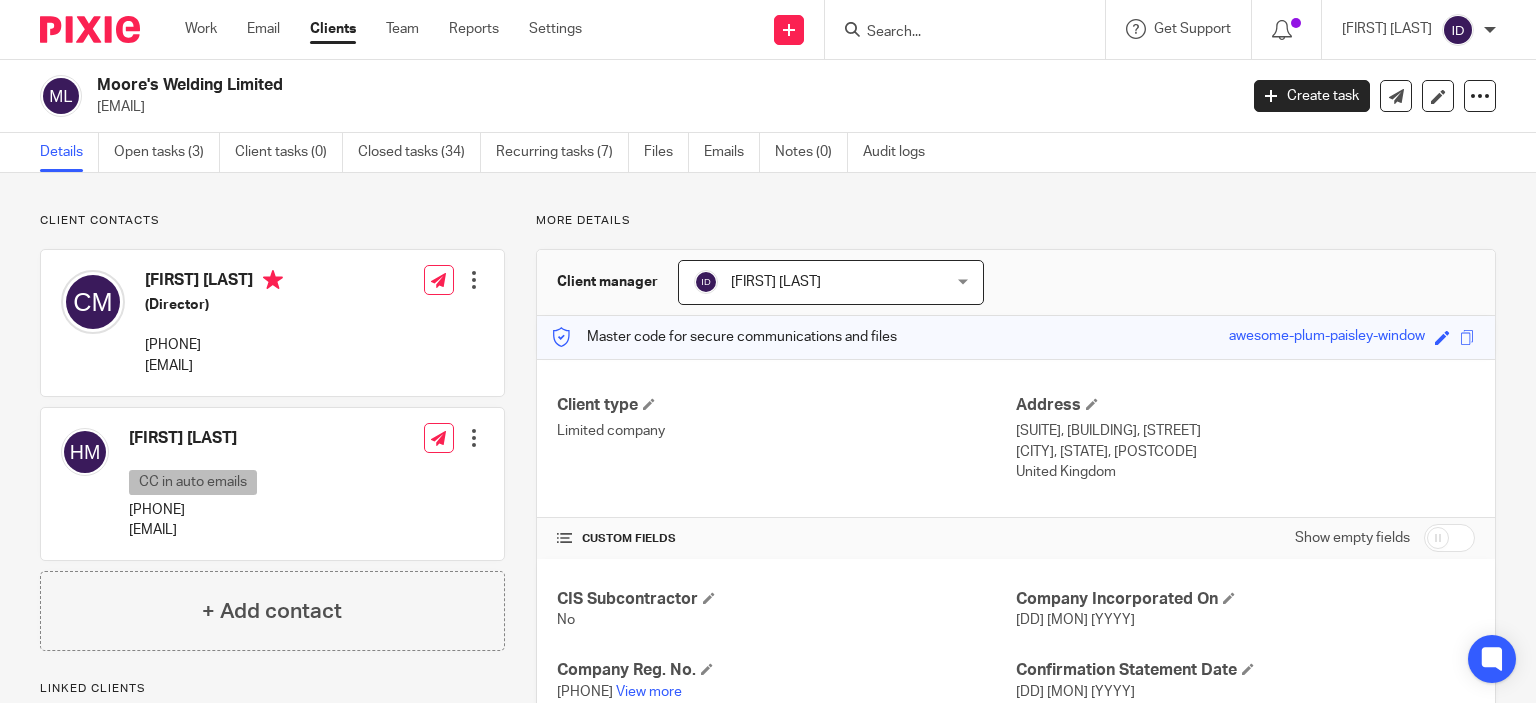 click on "More details
Client manager
[FIRST] [LAST]
[FIRST] [LAST]
[FIRST] [LAST]
[FIRST] [LAST]
[FIRST] [LAST]
[FIRST] [LAST]
[FIRST] [LAST]
[FIRST] [LAST]
[FIRST] [LAST]
[FIRST] [LAST]
[FIRST] [LAST]
[FIRST] [LAST]
[FIRST] [LAST]
[FIRST] [LAST]
[FIRST] [LAST]
[FIRST] [LAST]
[FIRST] [LAST]
[FIRST] [LAST]
[FIRST] [LAST]
[FIRST] [LAST]
2
Master code for secure communications and files
awesome-plum-paisley-window
Save" at bounding box center [1000, 616] 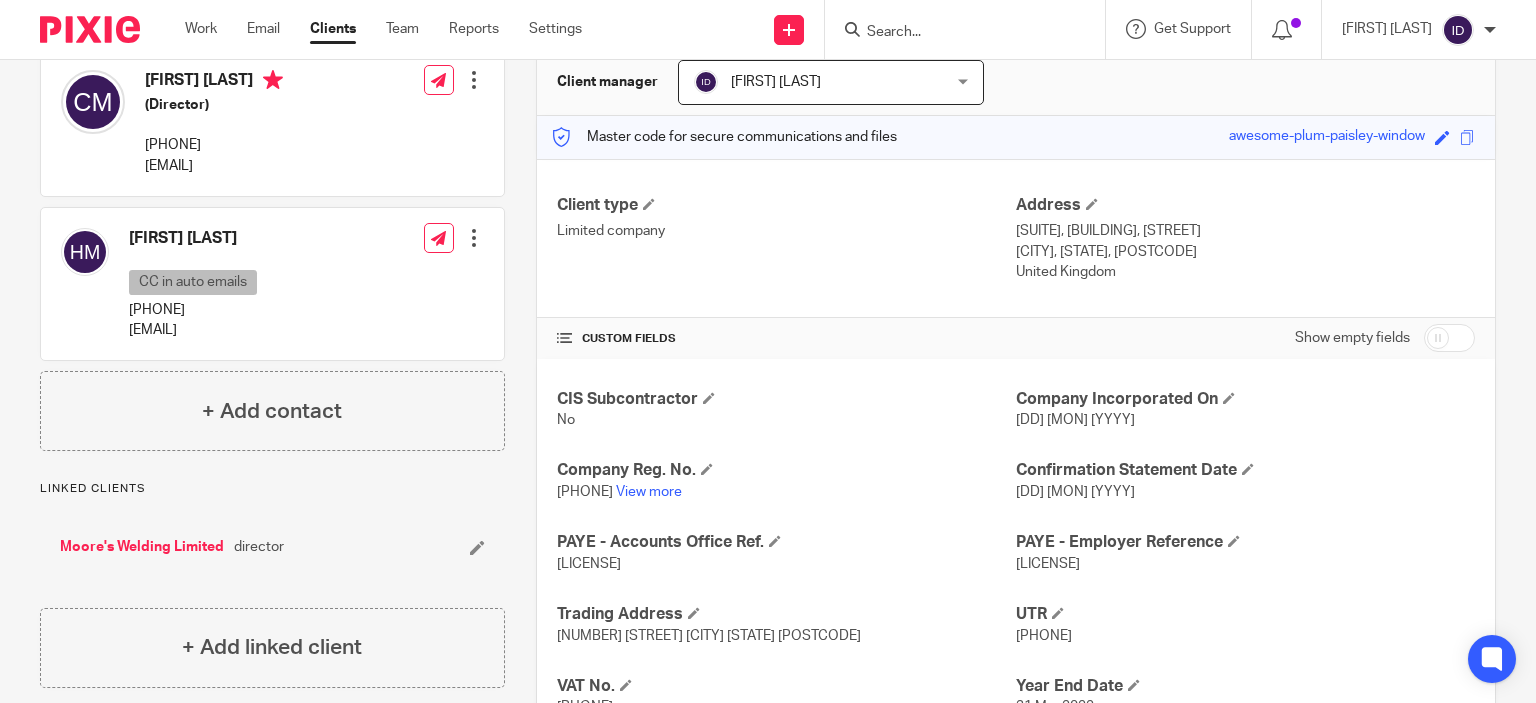 scroll, scrollTop: 0, scrollLeft: 0, axis: both 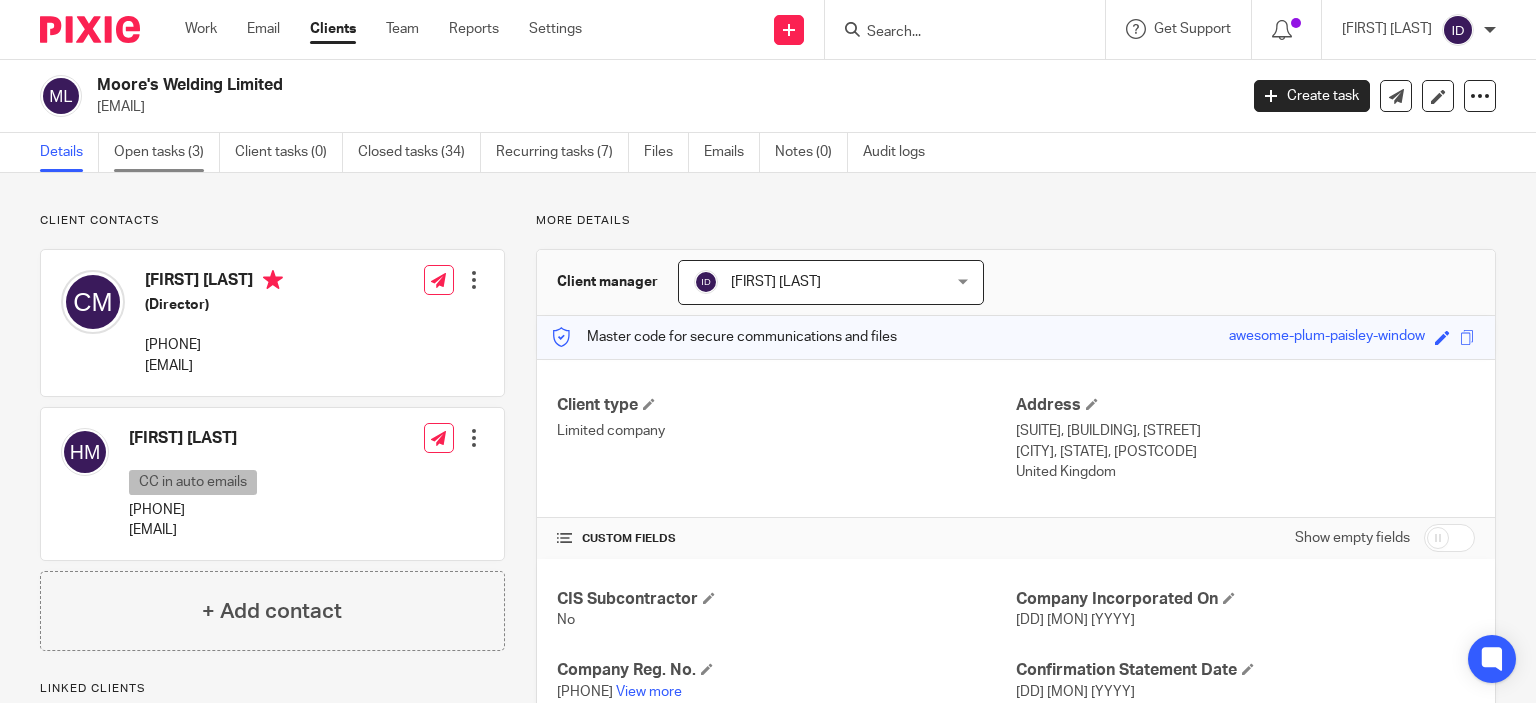 click on "Open tasks (3)" at bounding box center [167, 152] 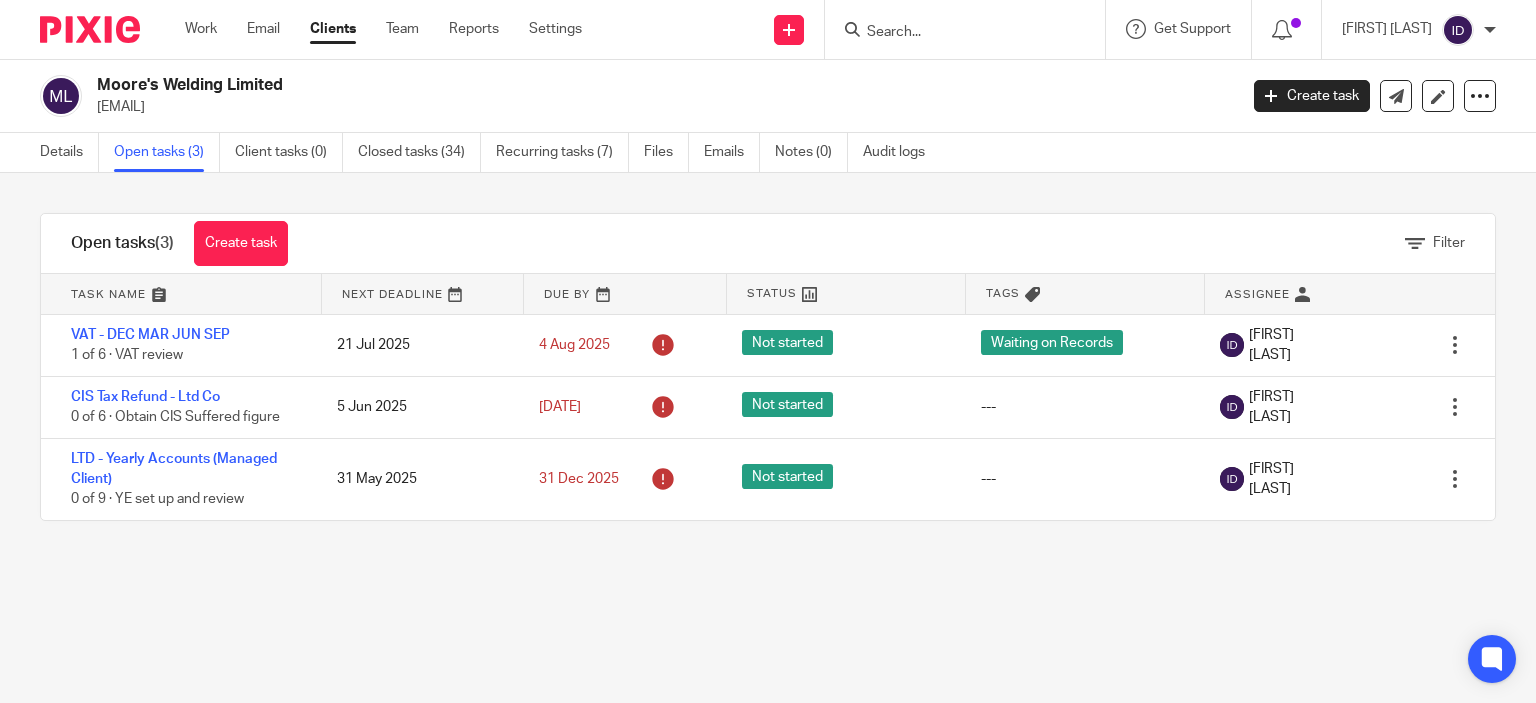 scroll, scrollTop: 0, scrollLeft: 0, axis: both 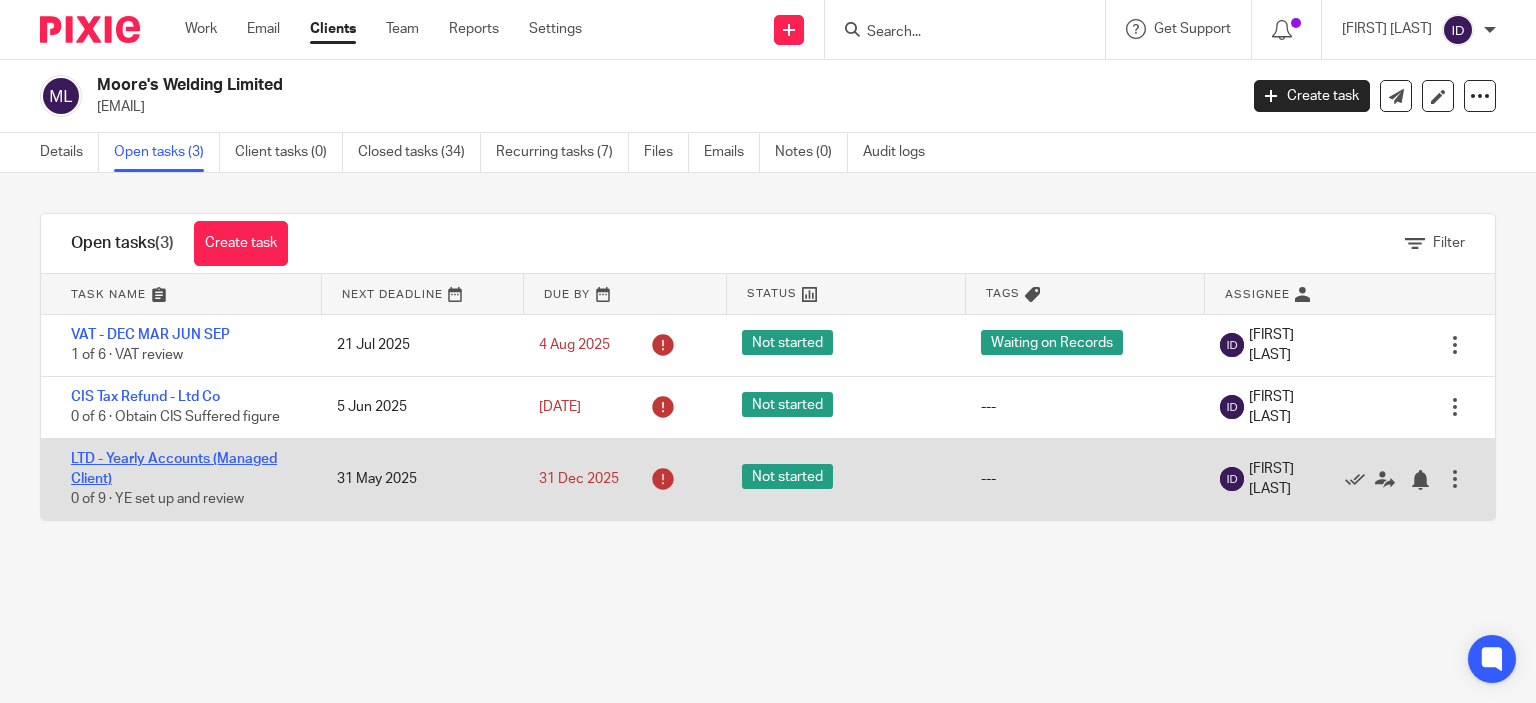 click on "LTD - Yearly Accounts (Managed Client)" at bounding box center [174, 469] 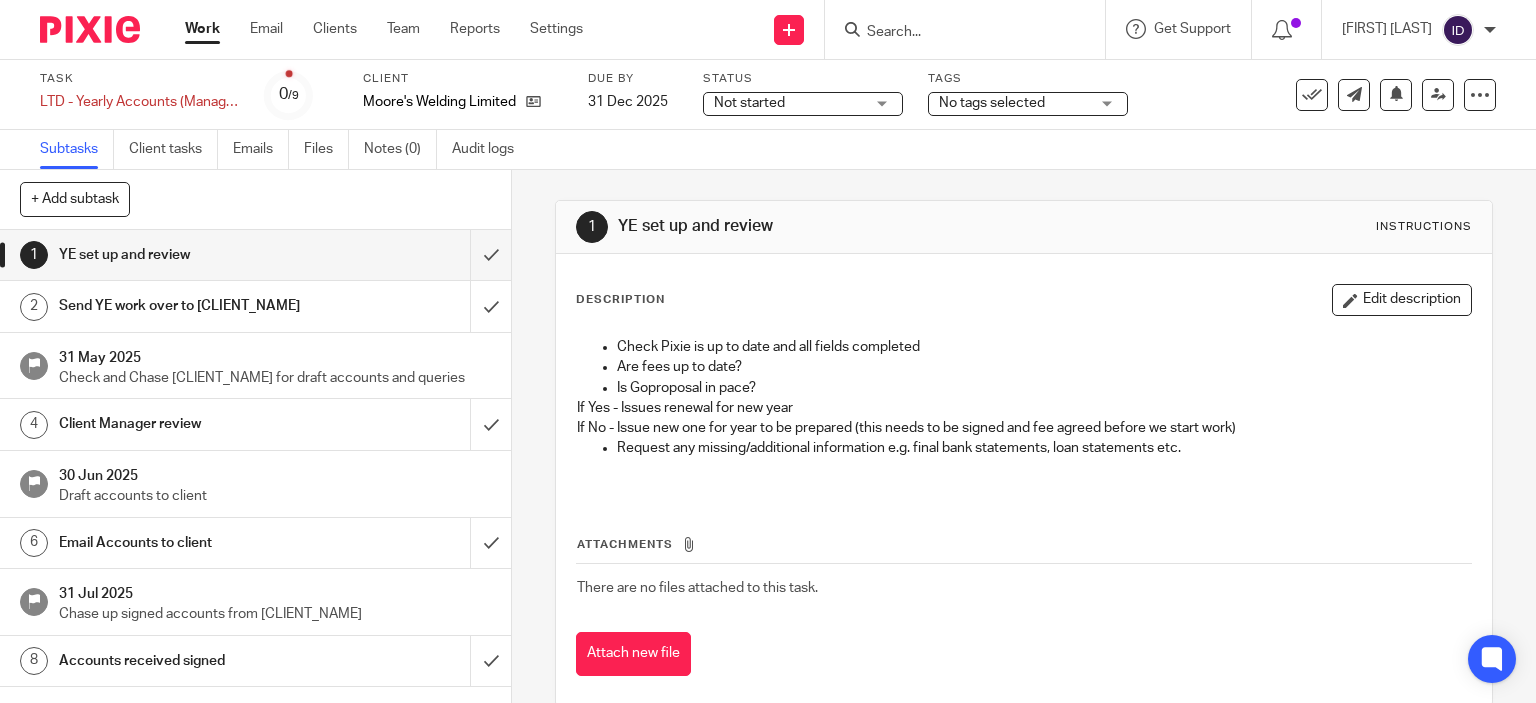 scroll, scrollTop: 0, scrollLeft: 0, axis: both 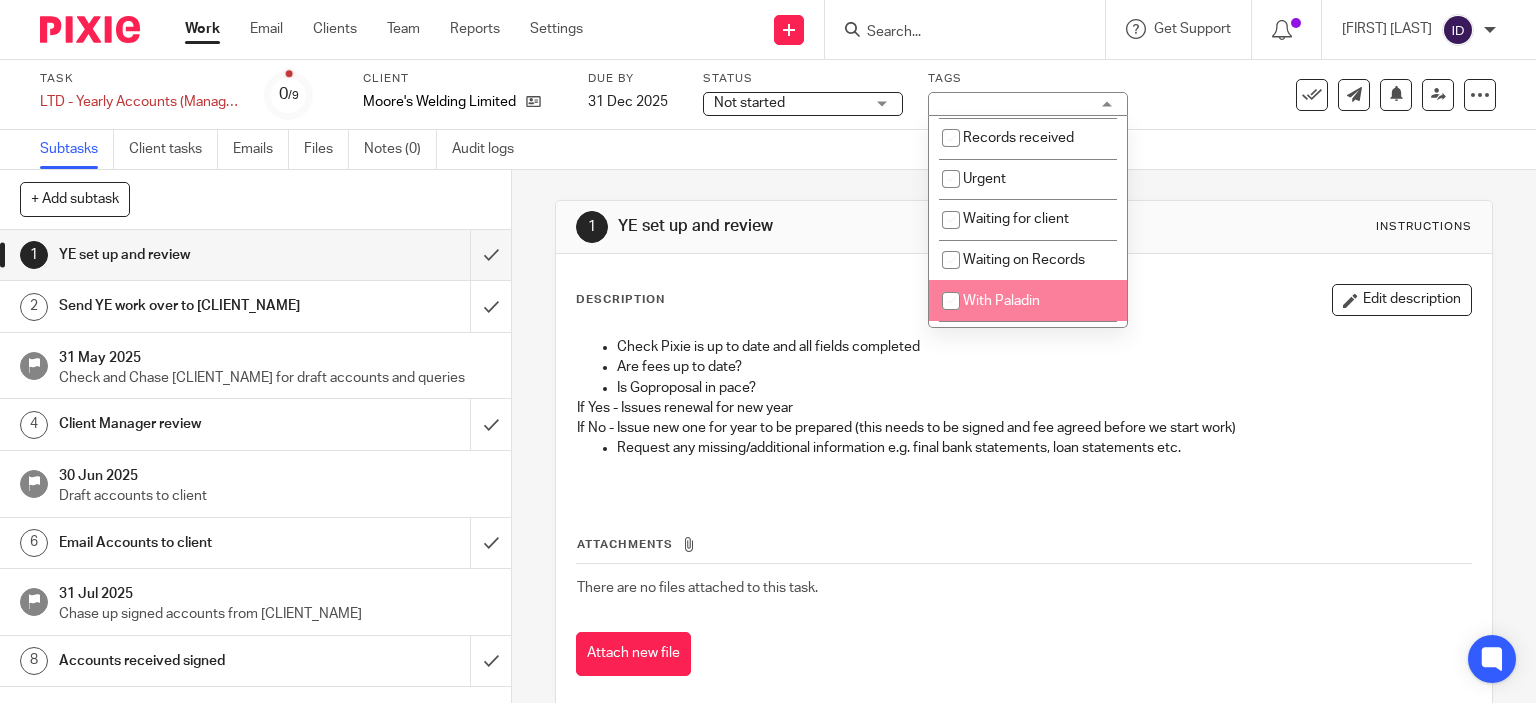 click at bounding box center [951, 301] 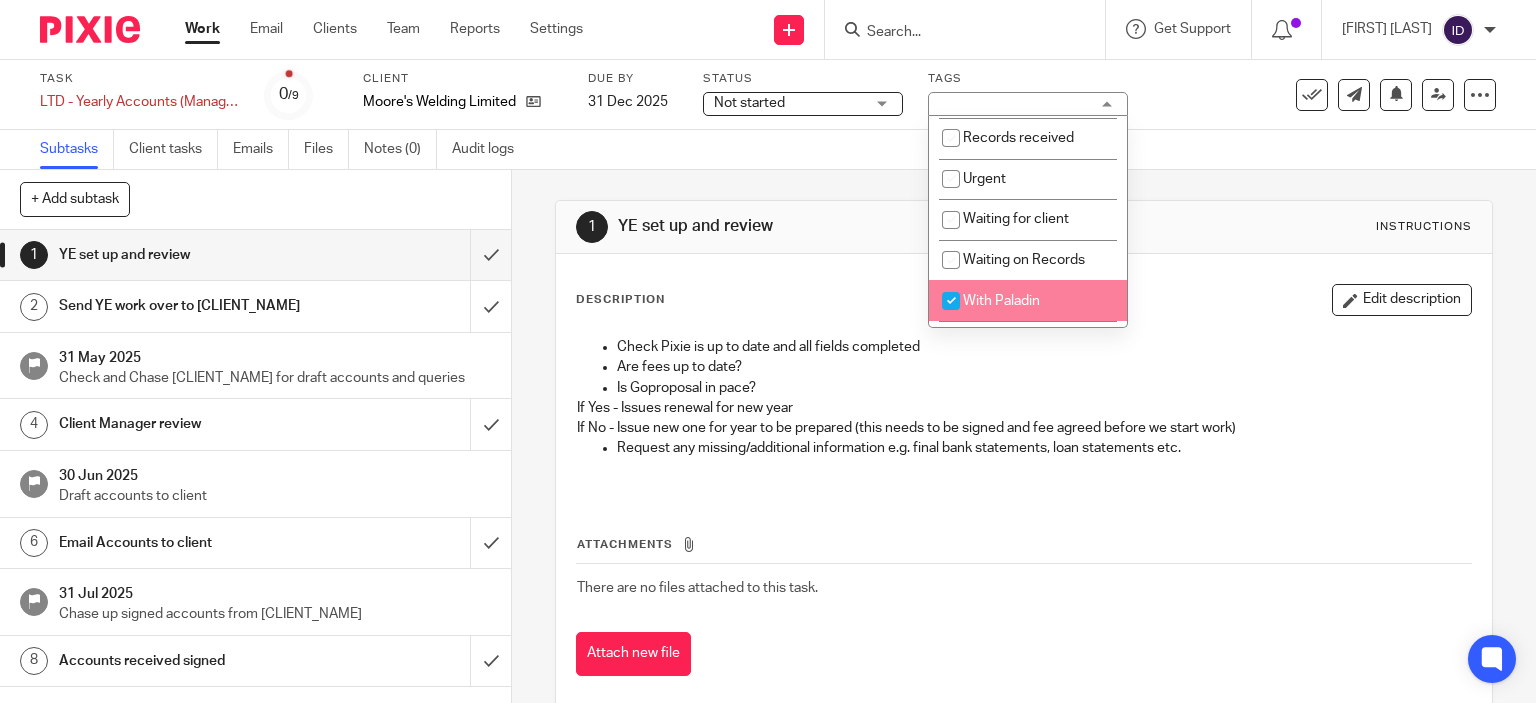 checkbox on "true" 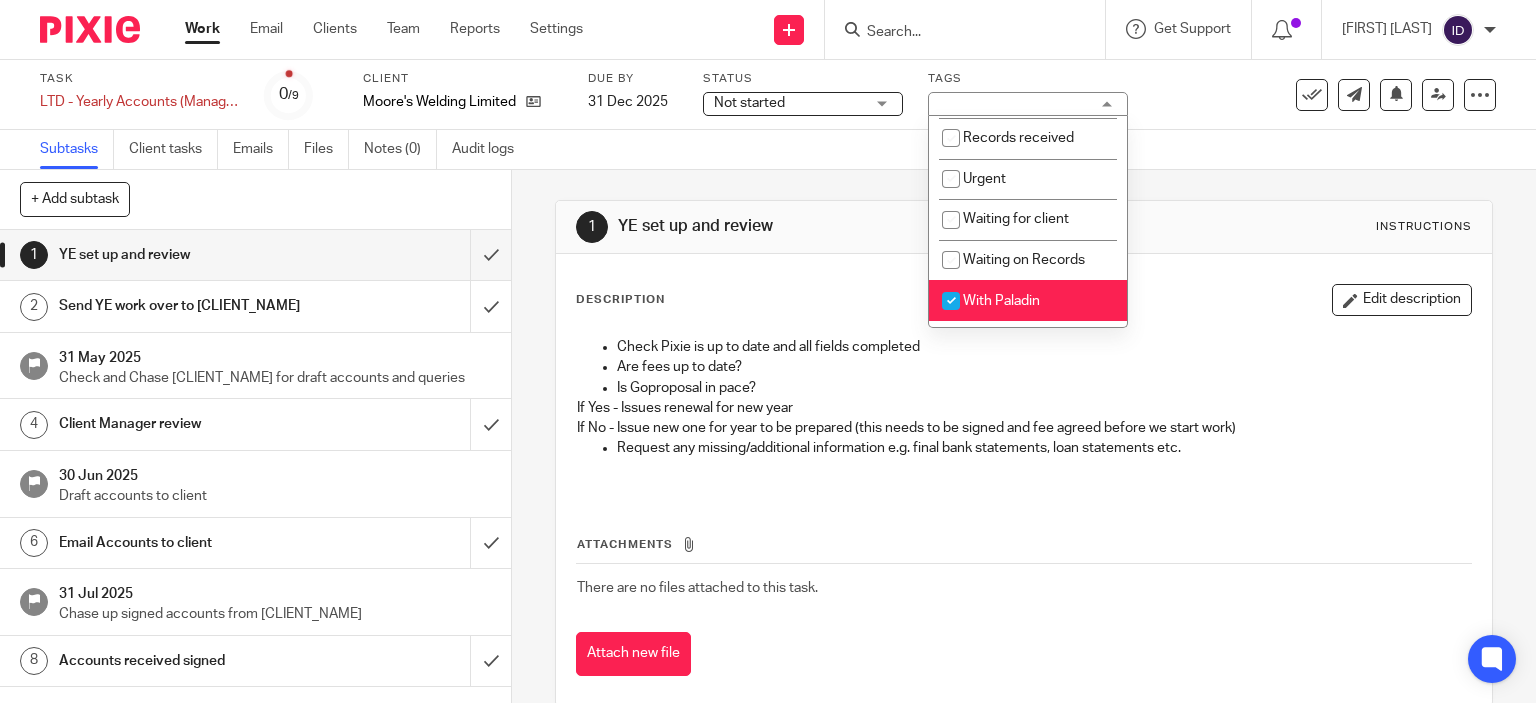 click on "1
YE set up and review
Instructions
Description
Edit description
Check Pixie is up to date and all fields completed Are fees up to date? Is Goproposal in pace? If Yes - Issues renewal for new year If No - Issue new one for year to be prepared (this needs to be signed and fee agreed before we start work) Request any missing/additional information e.g. final bank statements, loan statements etc.           Attachments     There are no files attached to this task.   Attach new file" at bounding box center (1024, 453) 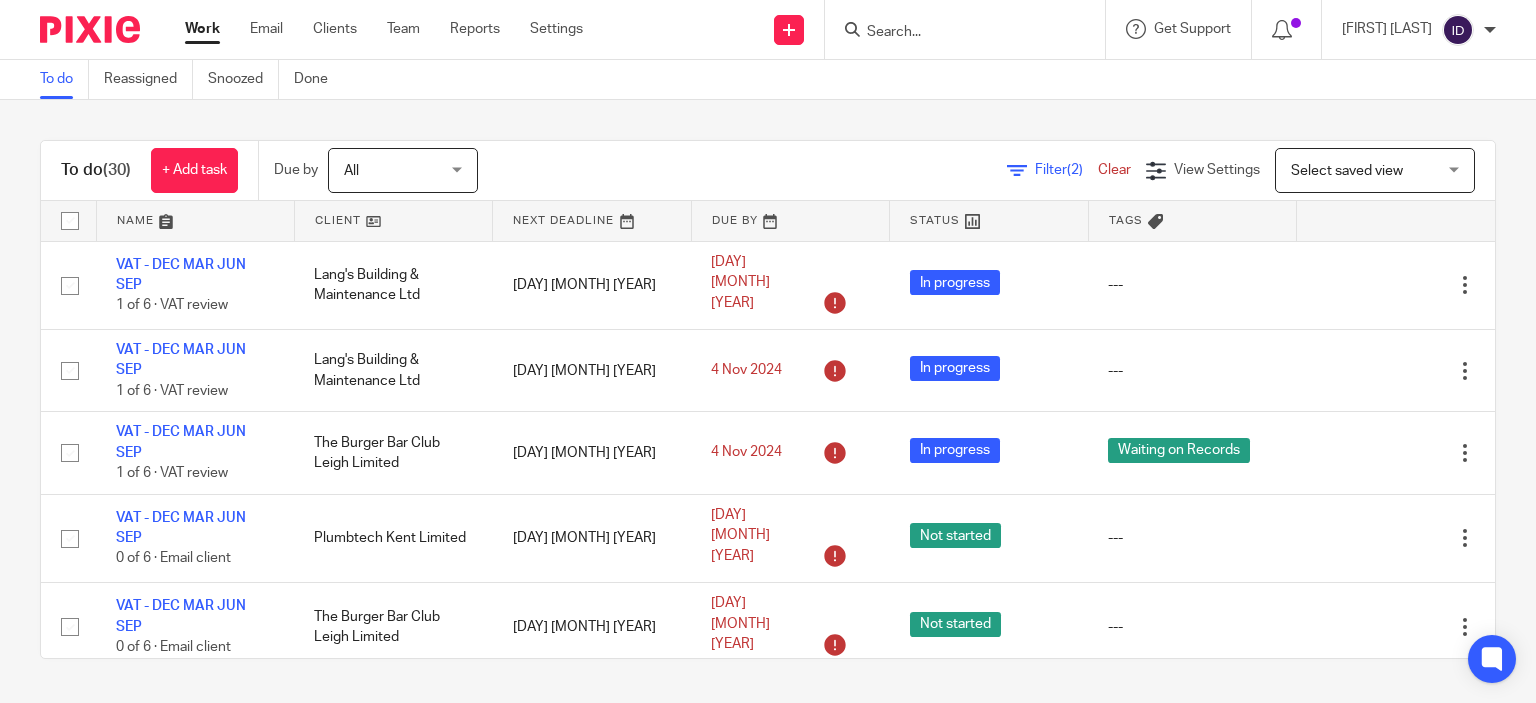 scroll, scrollTop: 0, scrollLeft: 0, axis: both 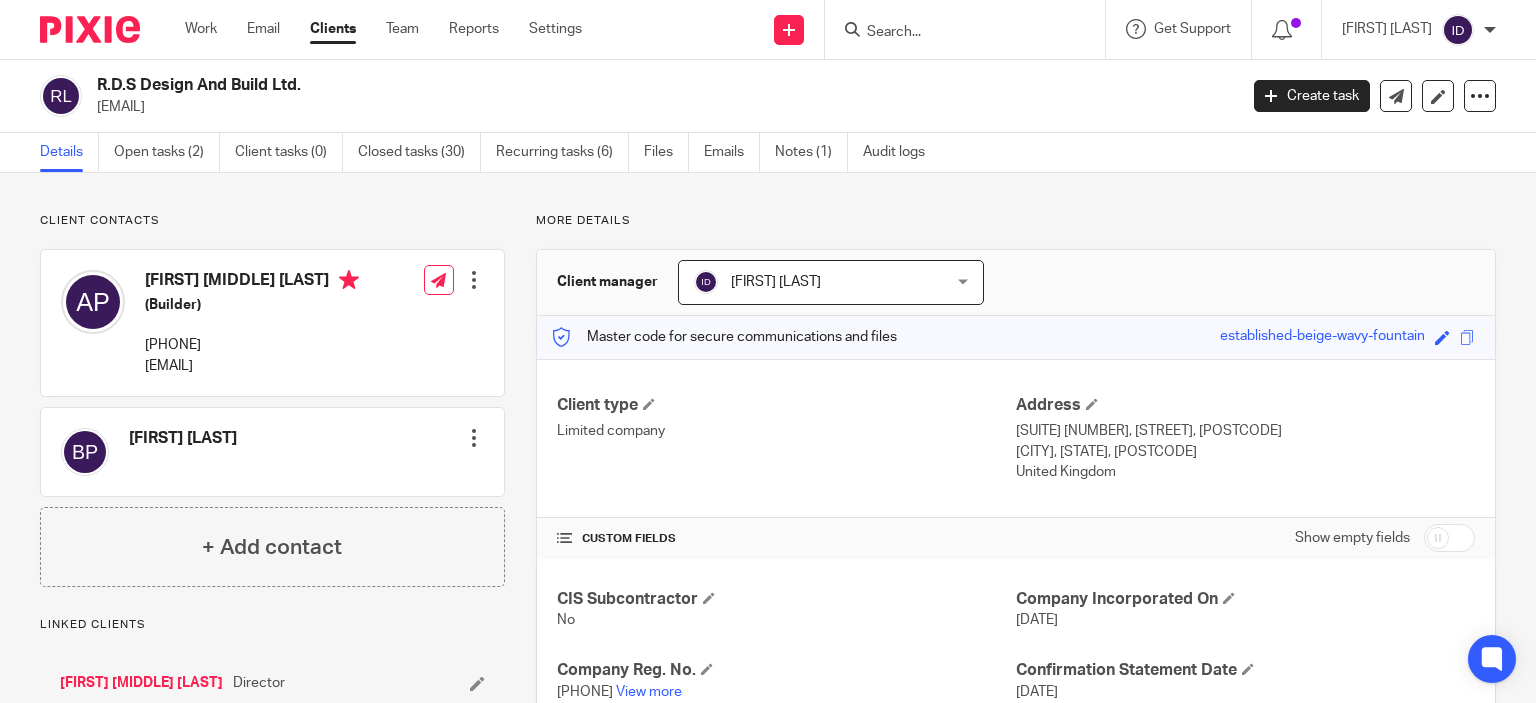 click on "CUSTOM FIELDS
Show empty fields" at bounding box center [1016, 538] 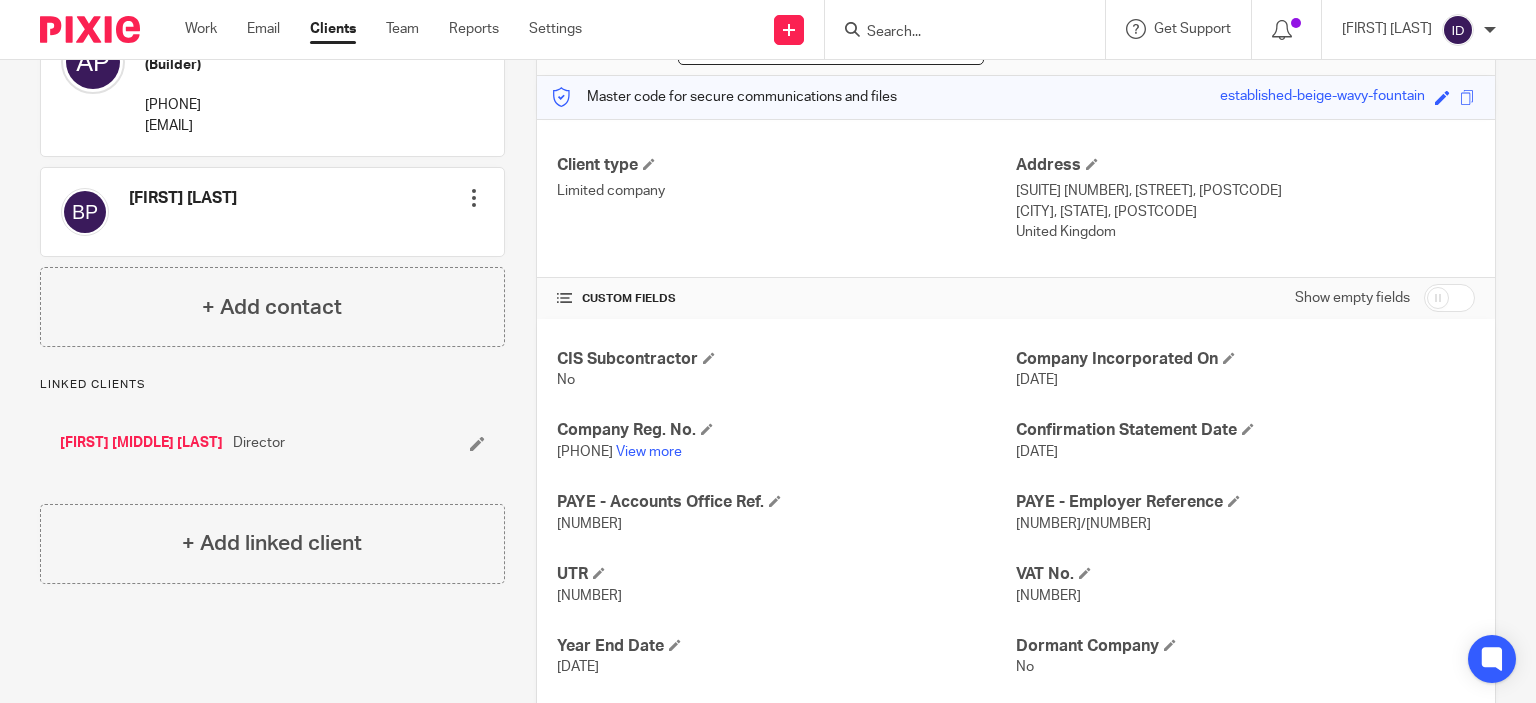 scroll, scrollTop: 280, scrollLeft: 0, axis: vertical 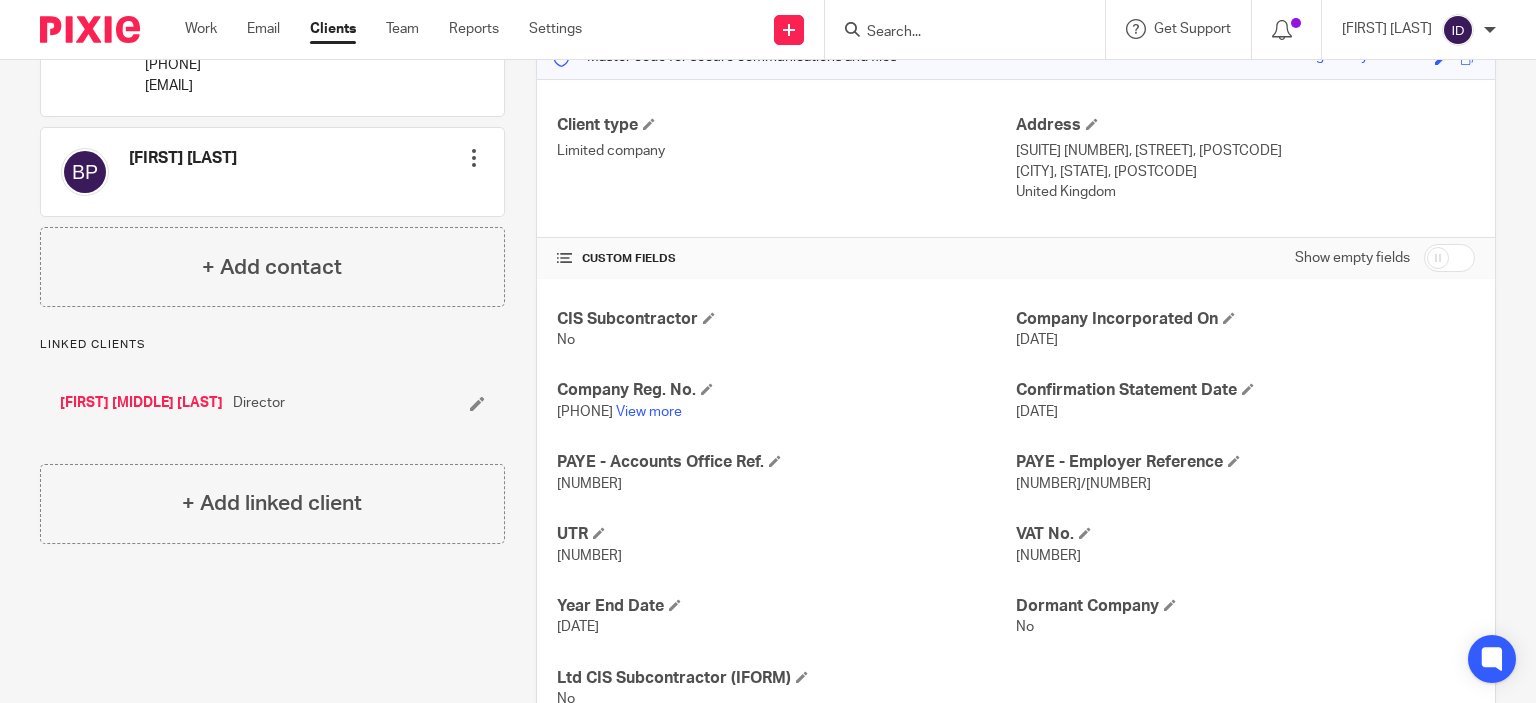 click on "[FIRST] [MIDDLE] [LAST]
(Builder)
[PHONE]
[EMAIL]
Edit contact
Create client from contact
Export data
Delete contact" at bounding box center [257, 336] 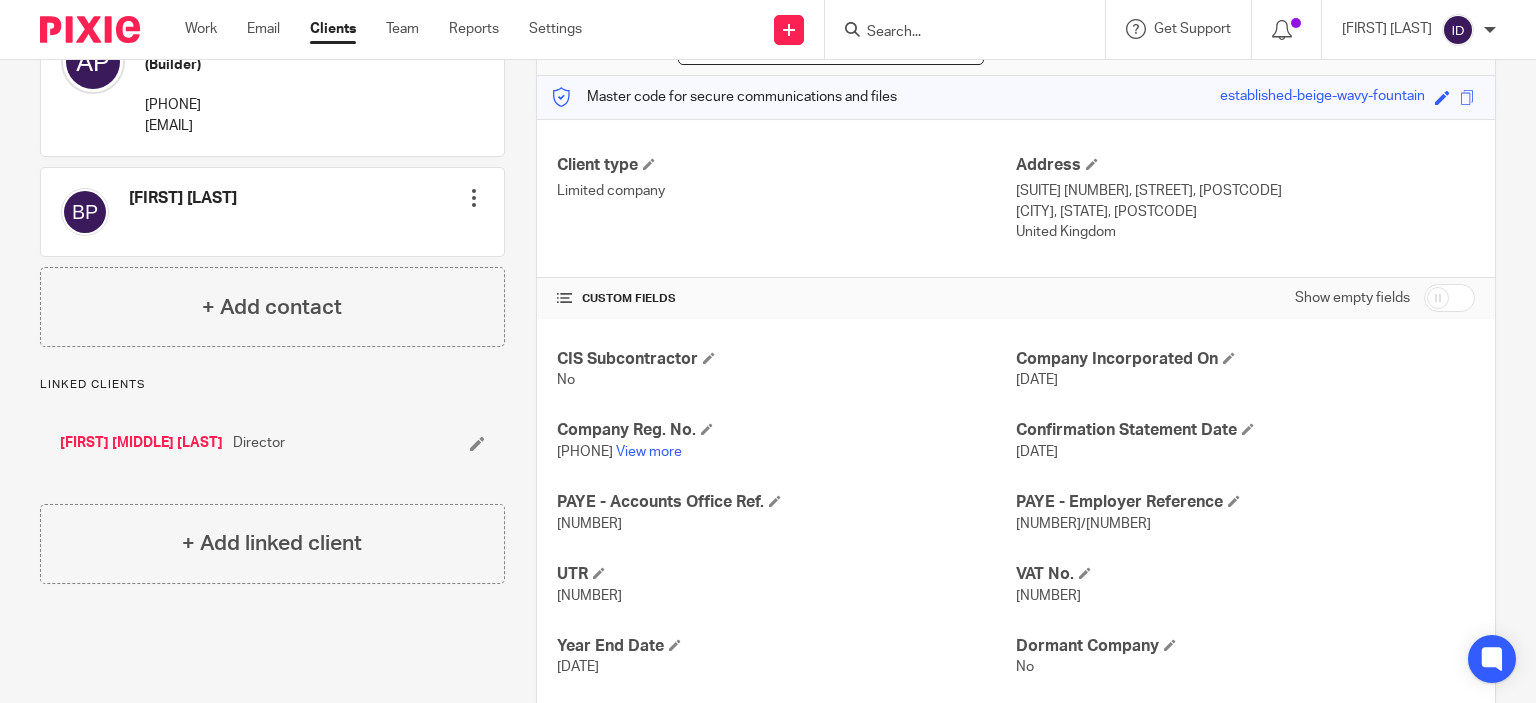 scroll, scrollTop: 0, scrollLeft: 0, axis: both 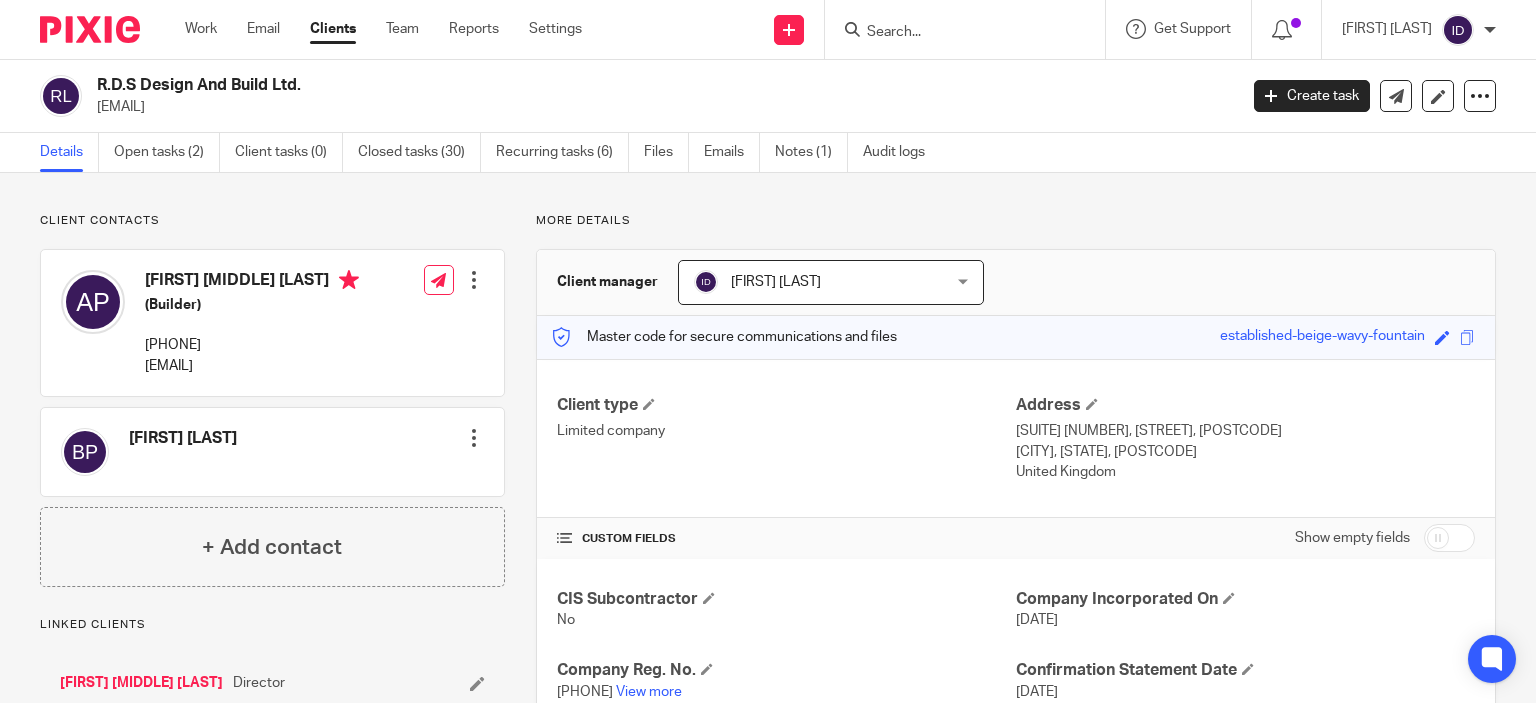 drag, startPoint x: 95, startPoint y: 105, endPoint x: 311, endPoint y: 103, distance: 216.00926 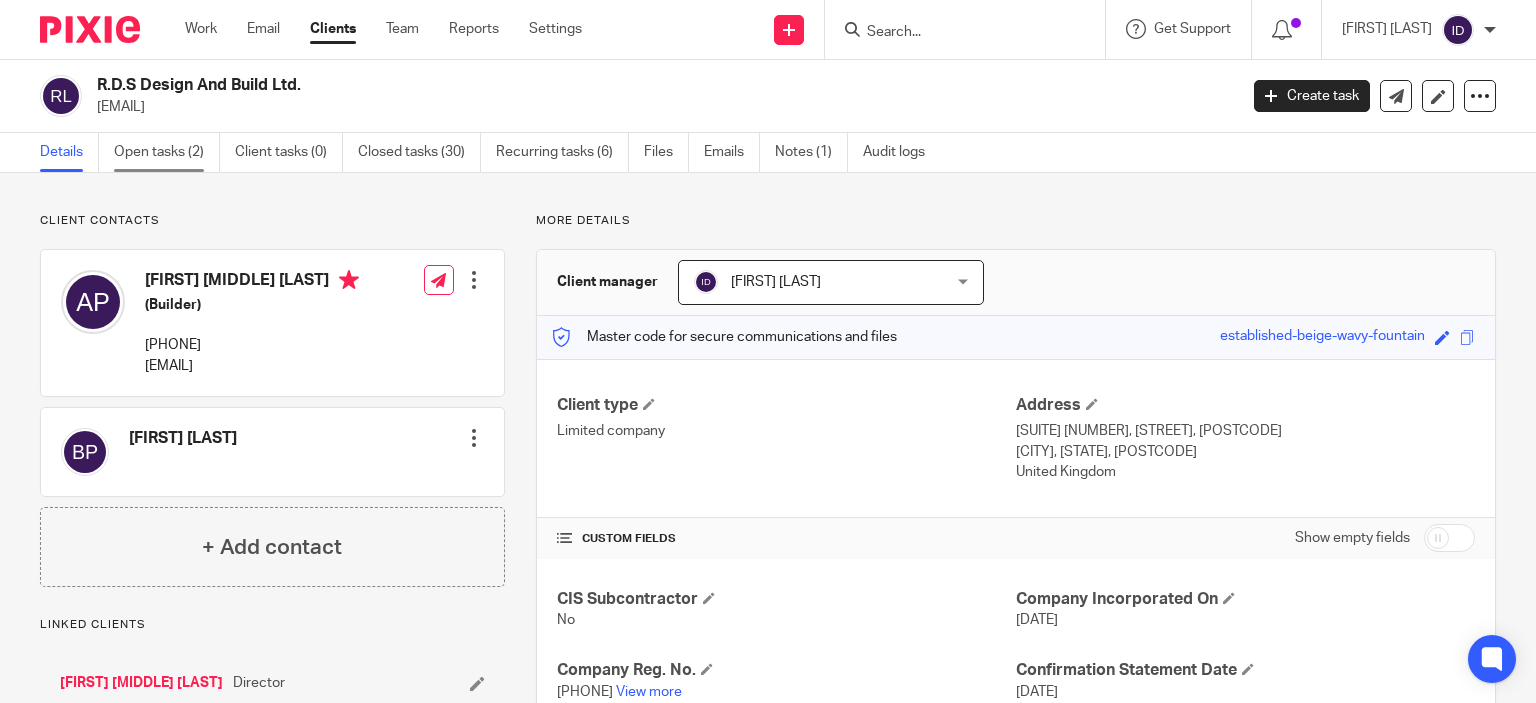 click on "Open tasks (2)" at bounding box center [167, 152] 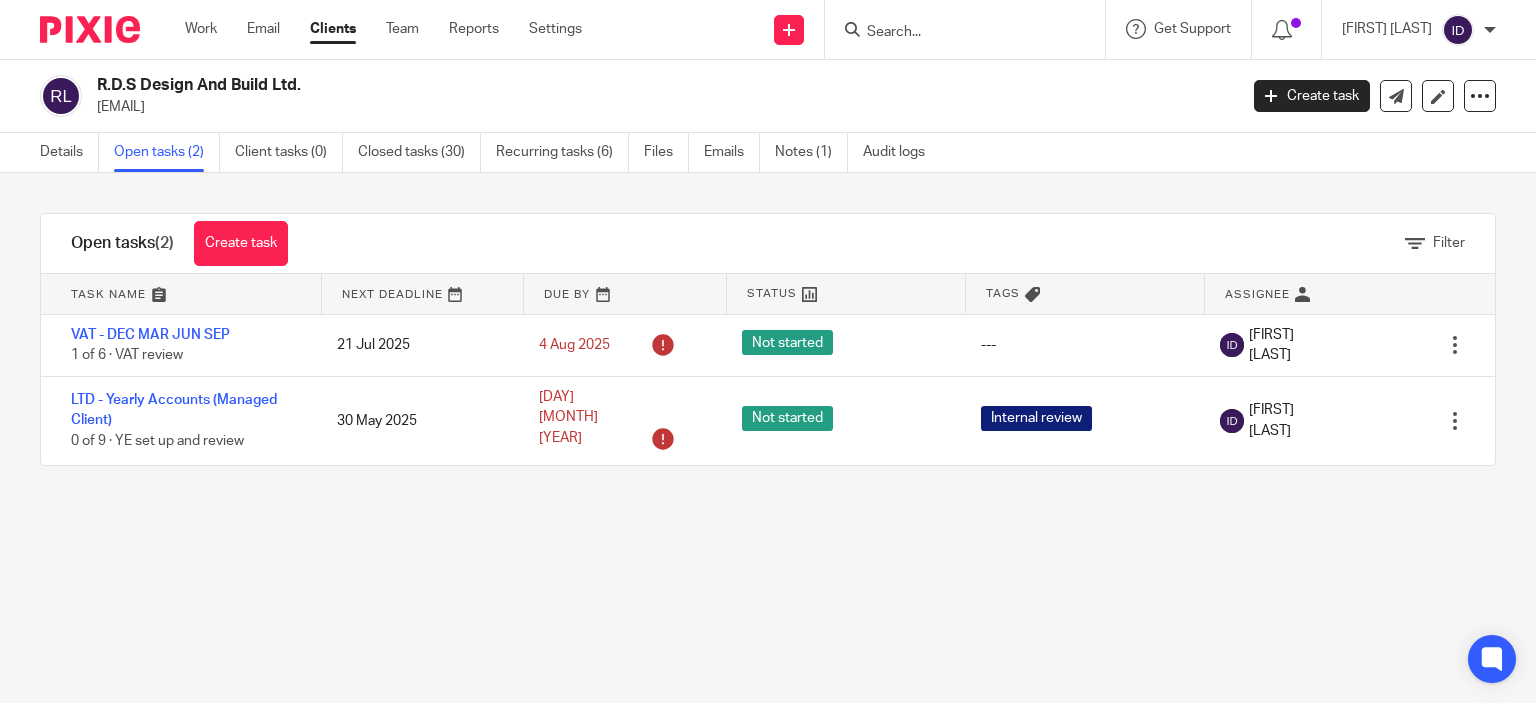 scroll, scrollTop: 0, scrollLeft: 0, axis: both 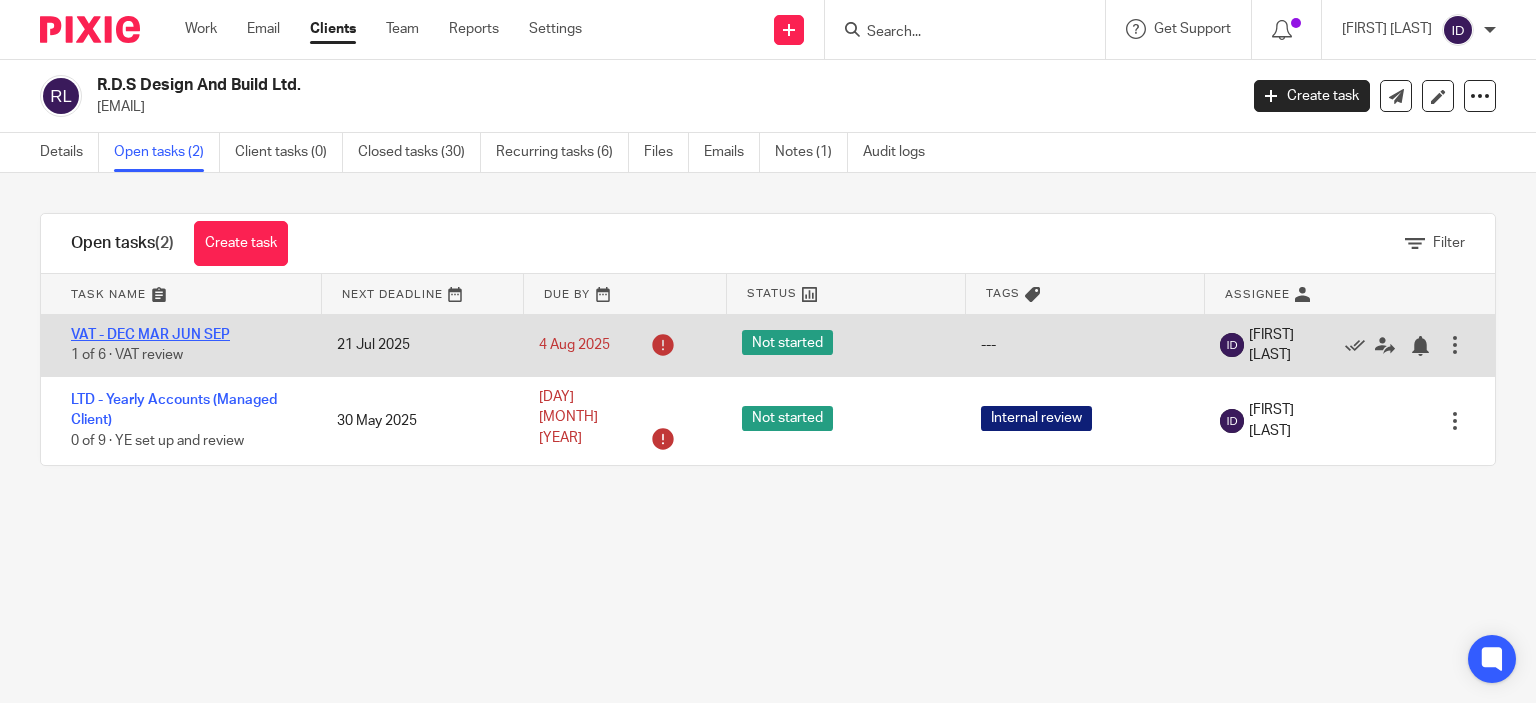click on "VAT - DEC MAR JUN SEP" at bounding box center (150, 335) 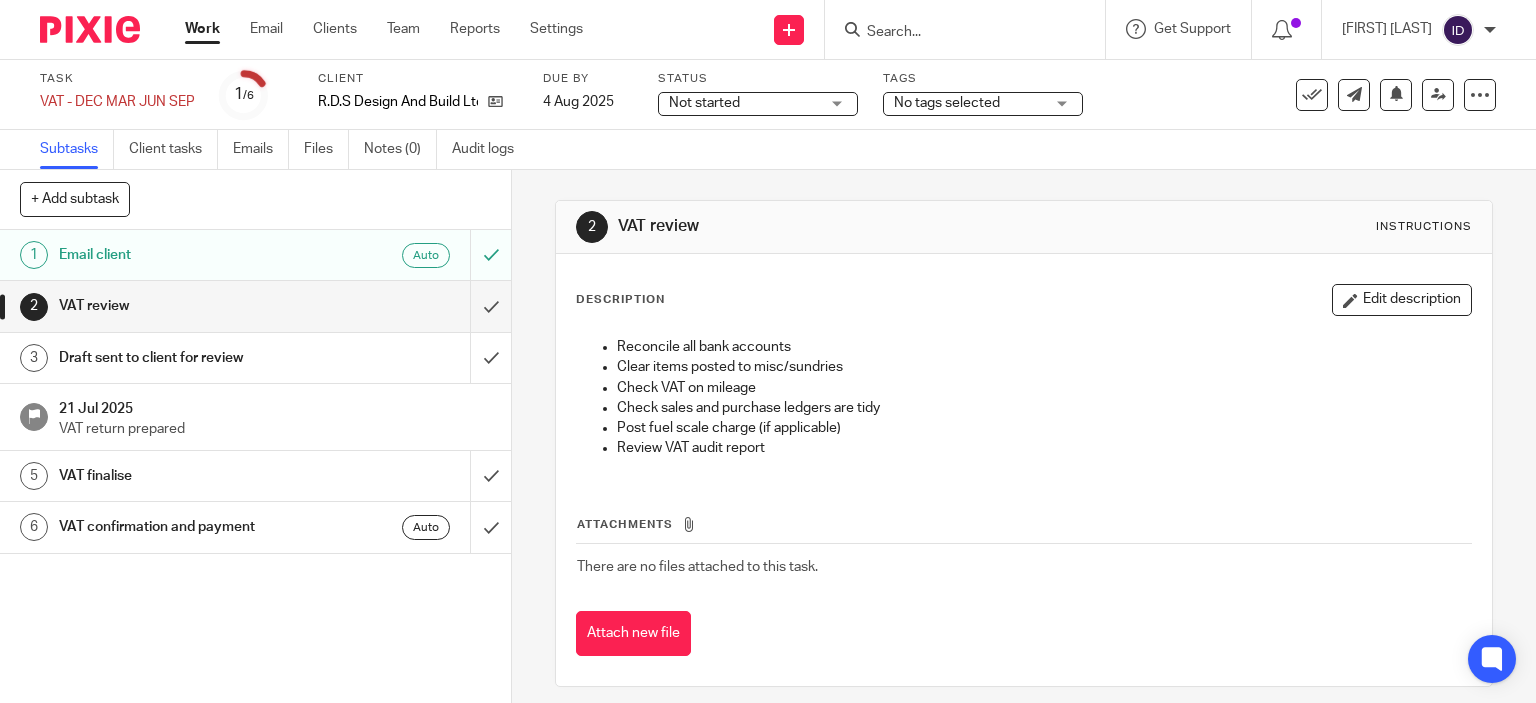 scroll, scrollTop: 0, scrollLeft: 0, axis: both 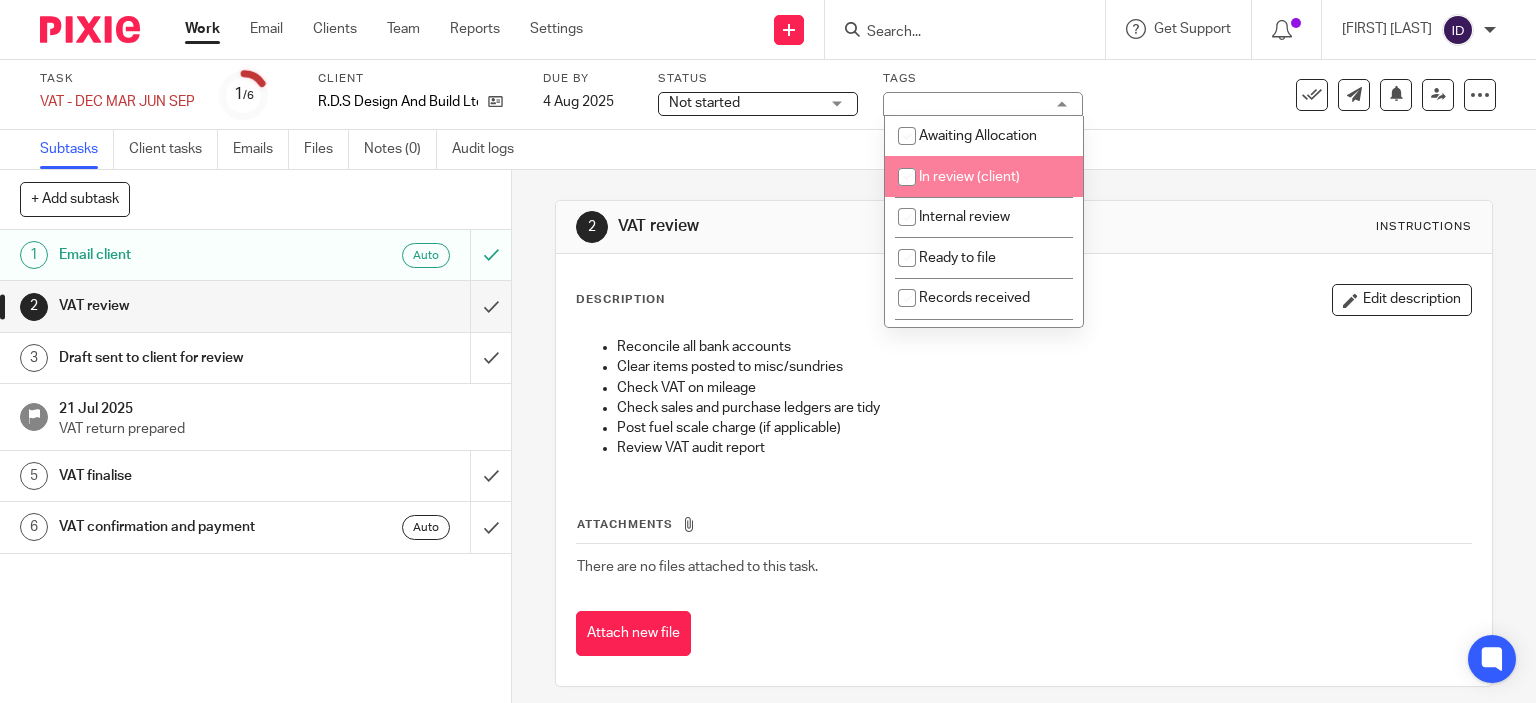 click on "In review (client)" at bounding box center [969, 177] 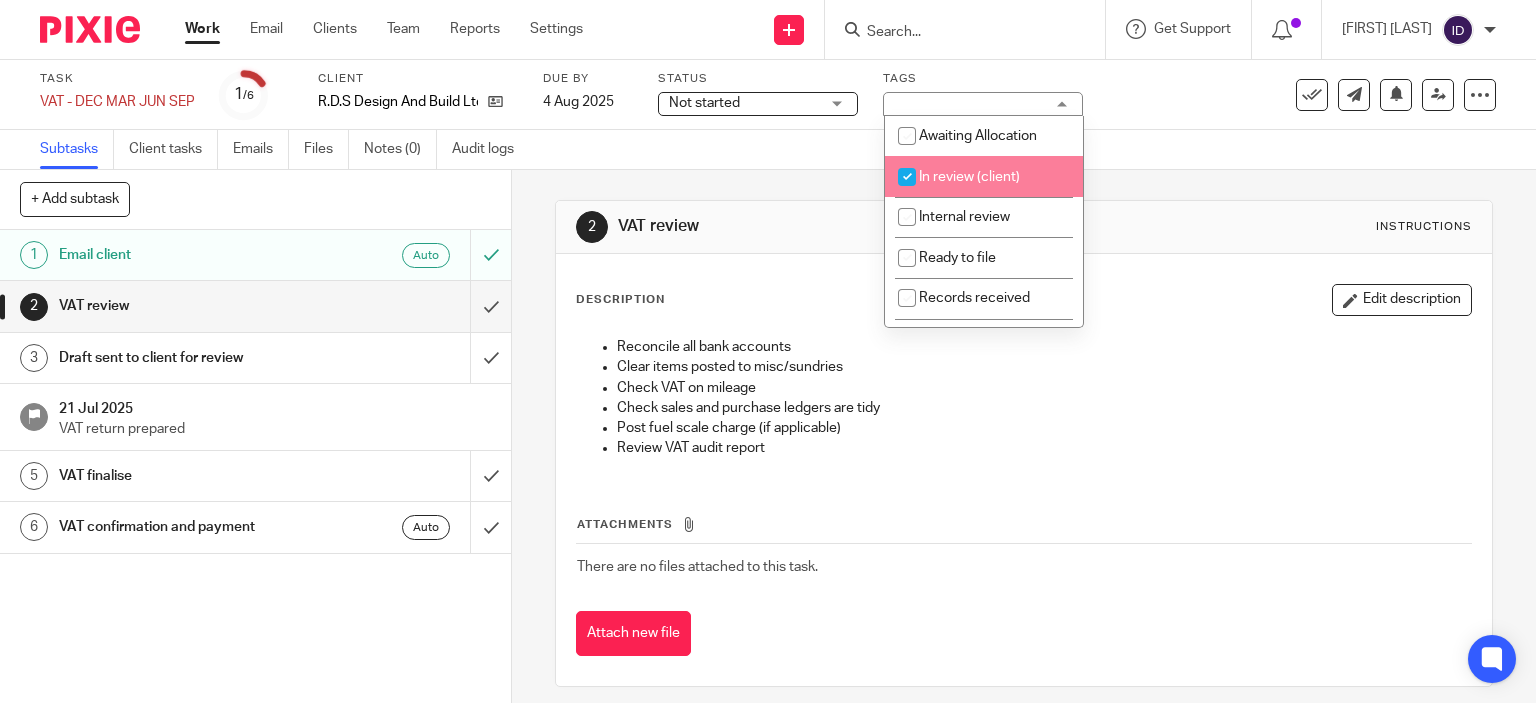 checkbox on "true" 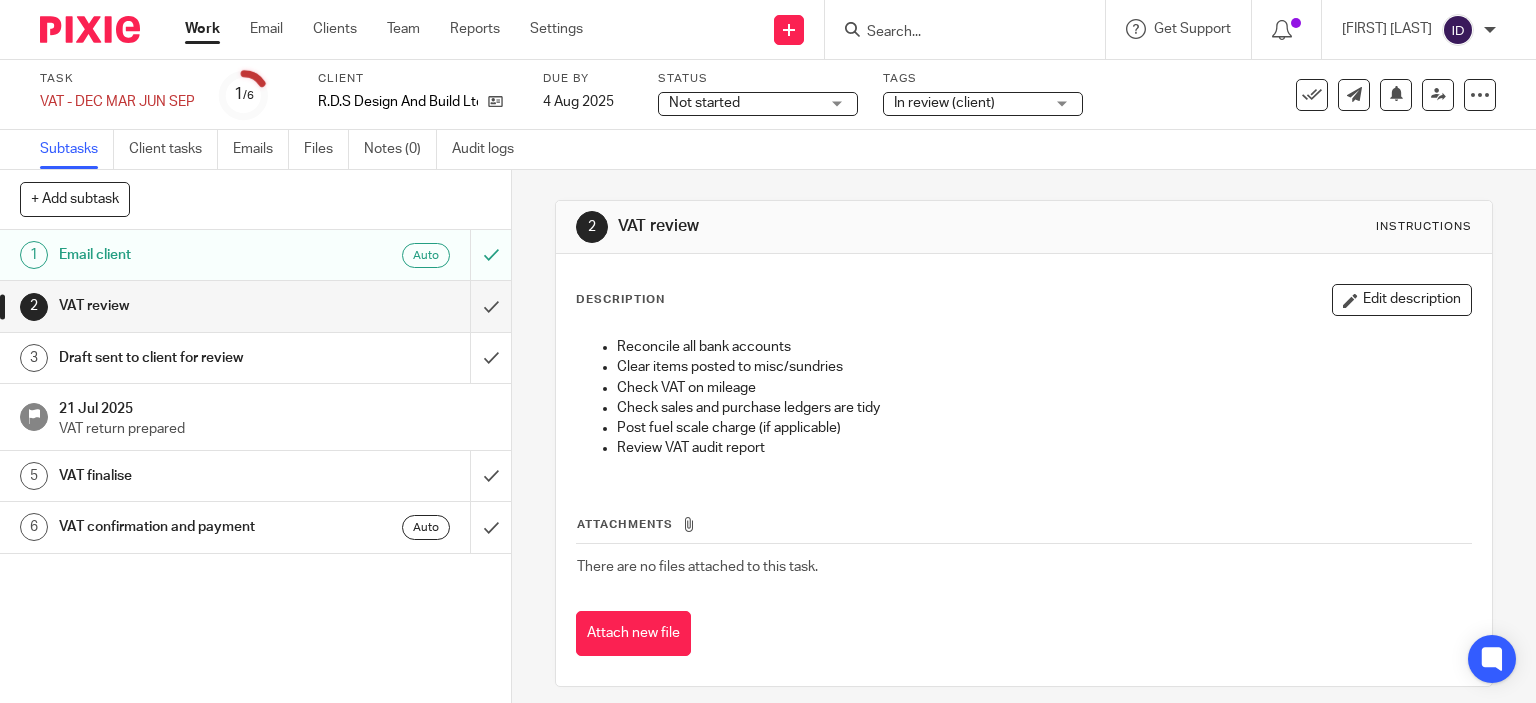 click on "Subtasks
Client tasks
Emails
Files
Notes (0)
Audit logs" at bounding box center (768, 150) 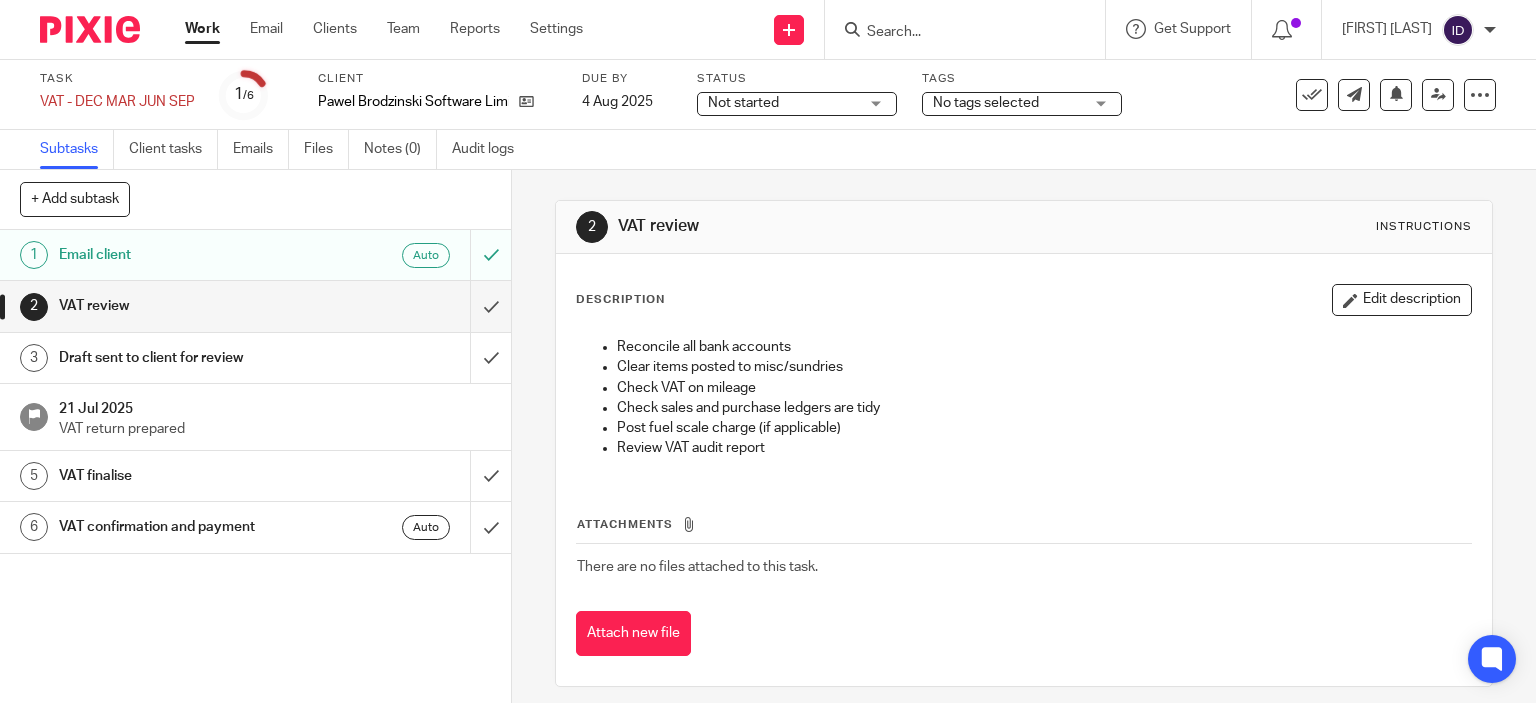 scroll, scrollTop: 0, scrollLeft: 0, axis: both 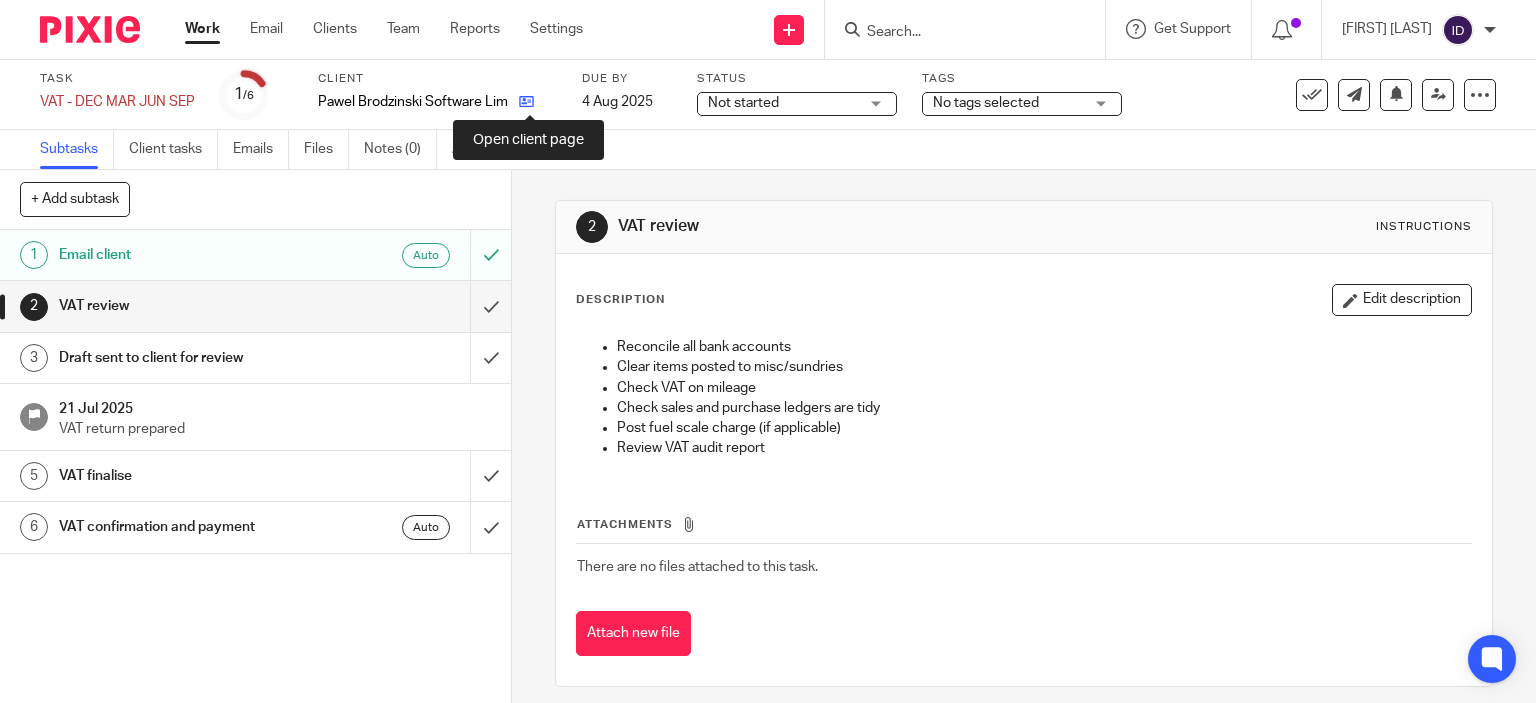 click at bounding box center (526, 101) 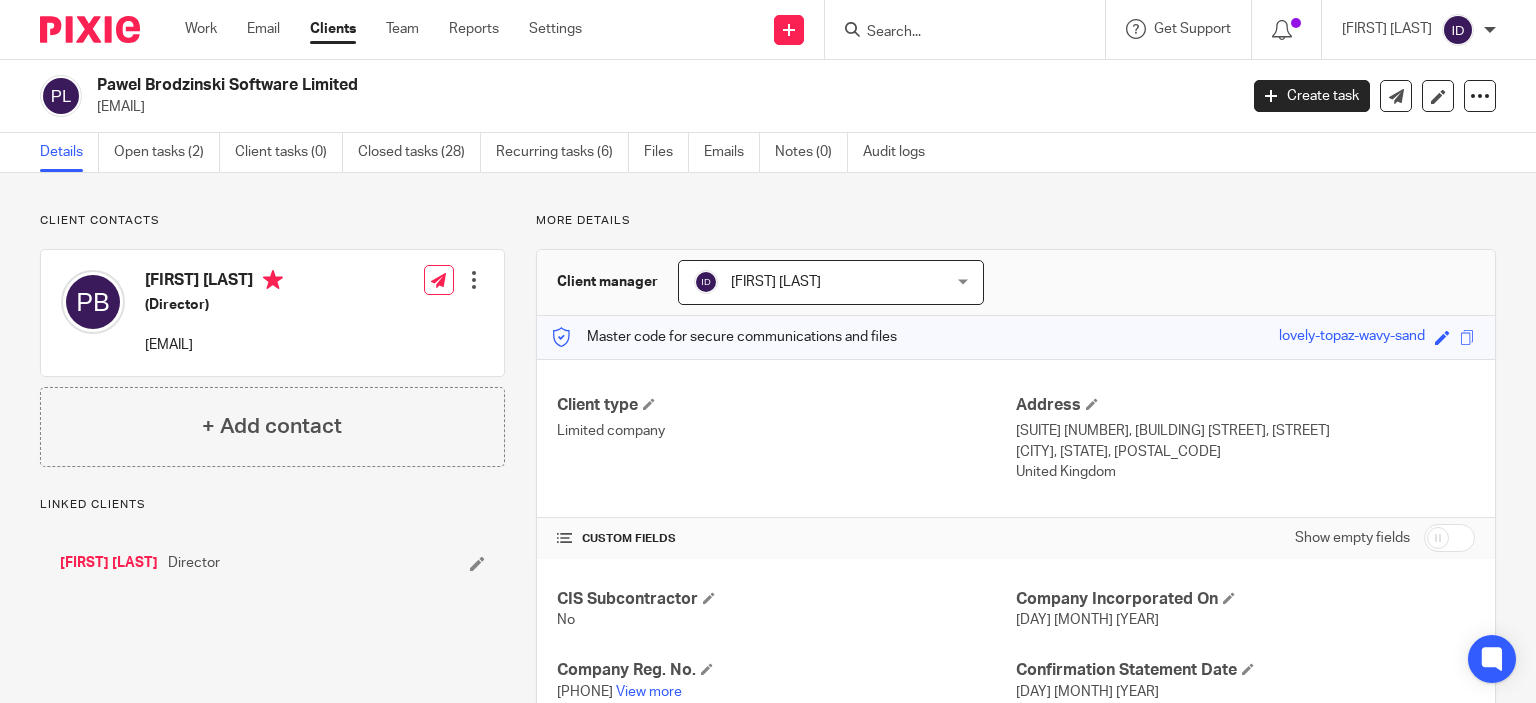 scroll, scrollTop: 0, scrollLeft: 0, axis: both 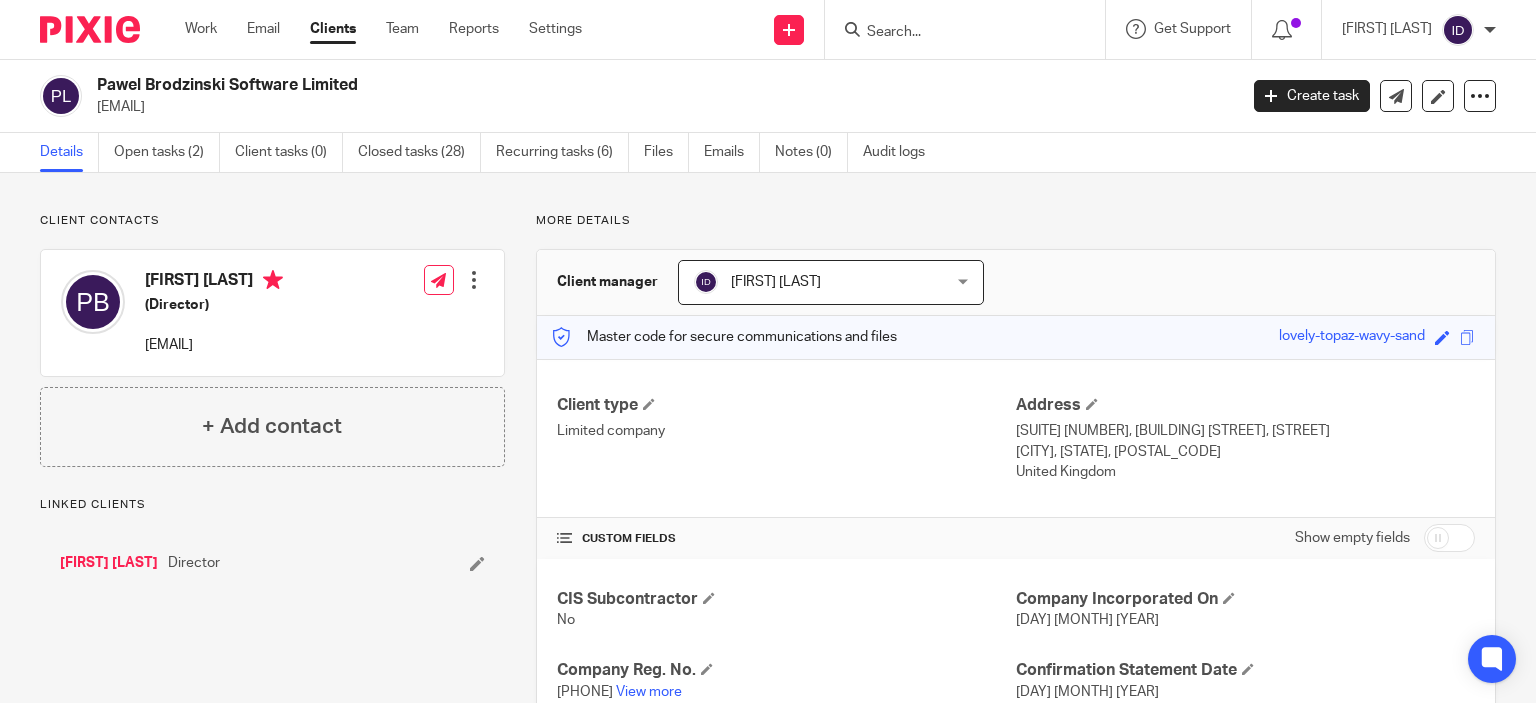 click on "Client contacts
Pawel Brodzinski
(Director)
pawelbrodzinski@me.com
Edit contact
Create client from contact
Export data
Delete contact
+ Add contact
Linked clients" at bounding box center (257, 616) 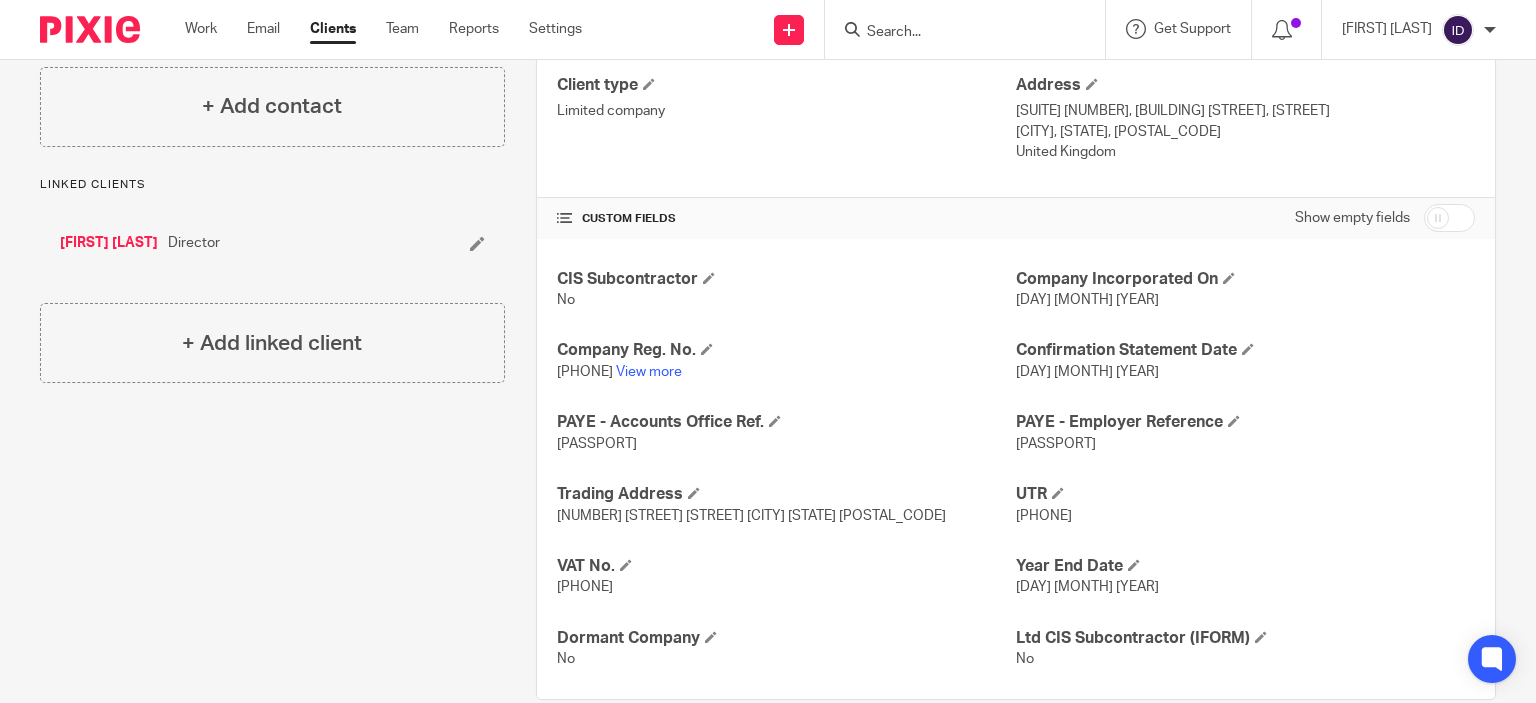scroll, scrollTop: 356, scrollLeft: 0, axis: vertical 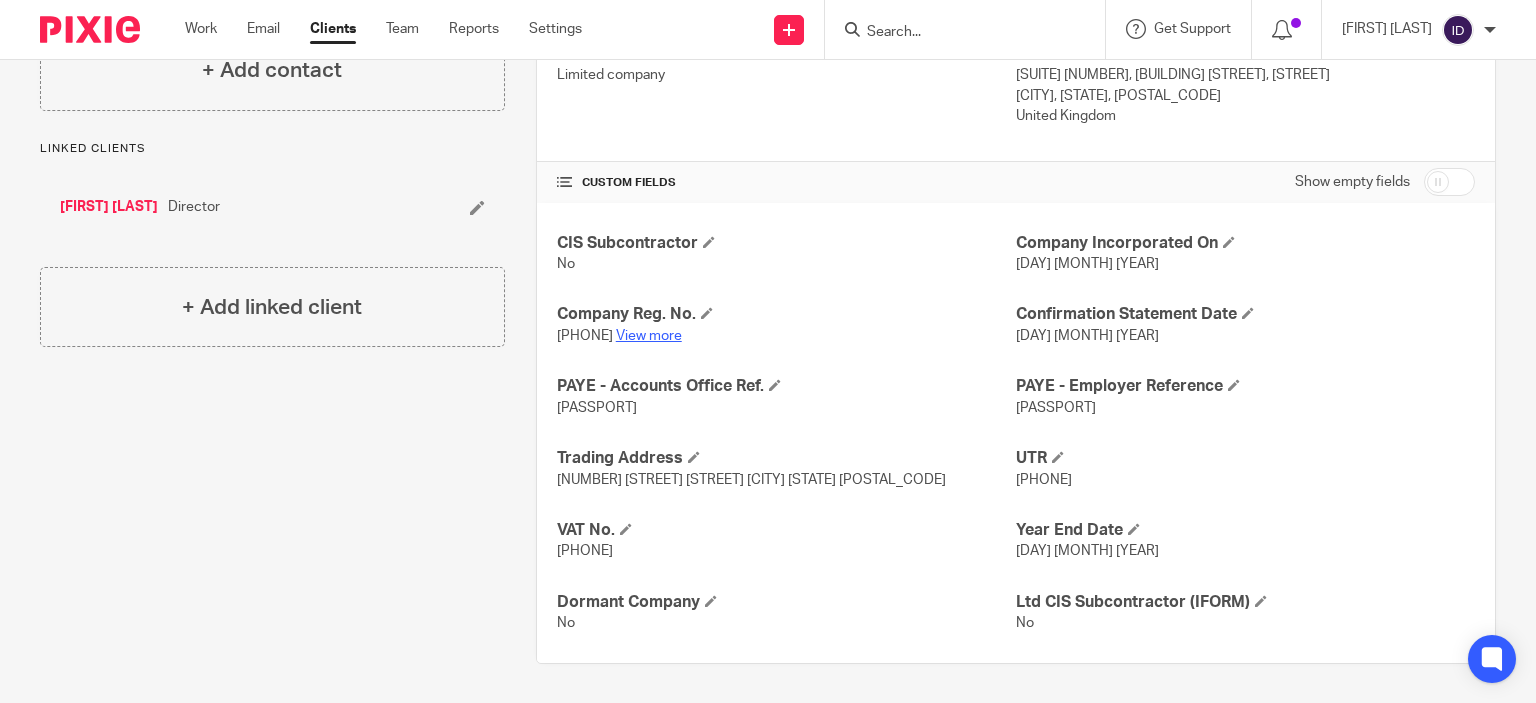 click on "View more" at bounding box center (649, 336) 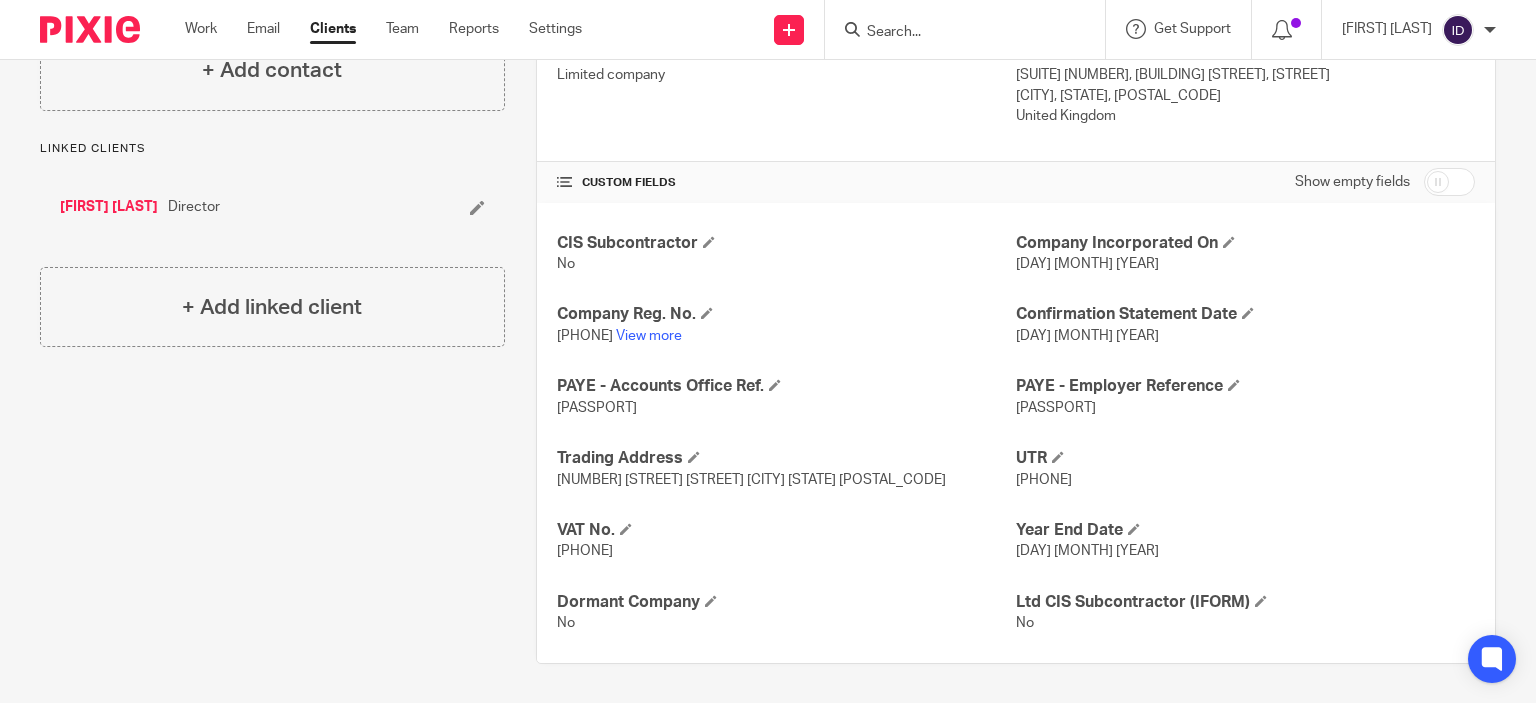 click on "Pawel Brodzinski" at bounding box center [109, 207] 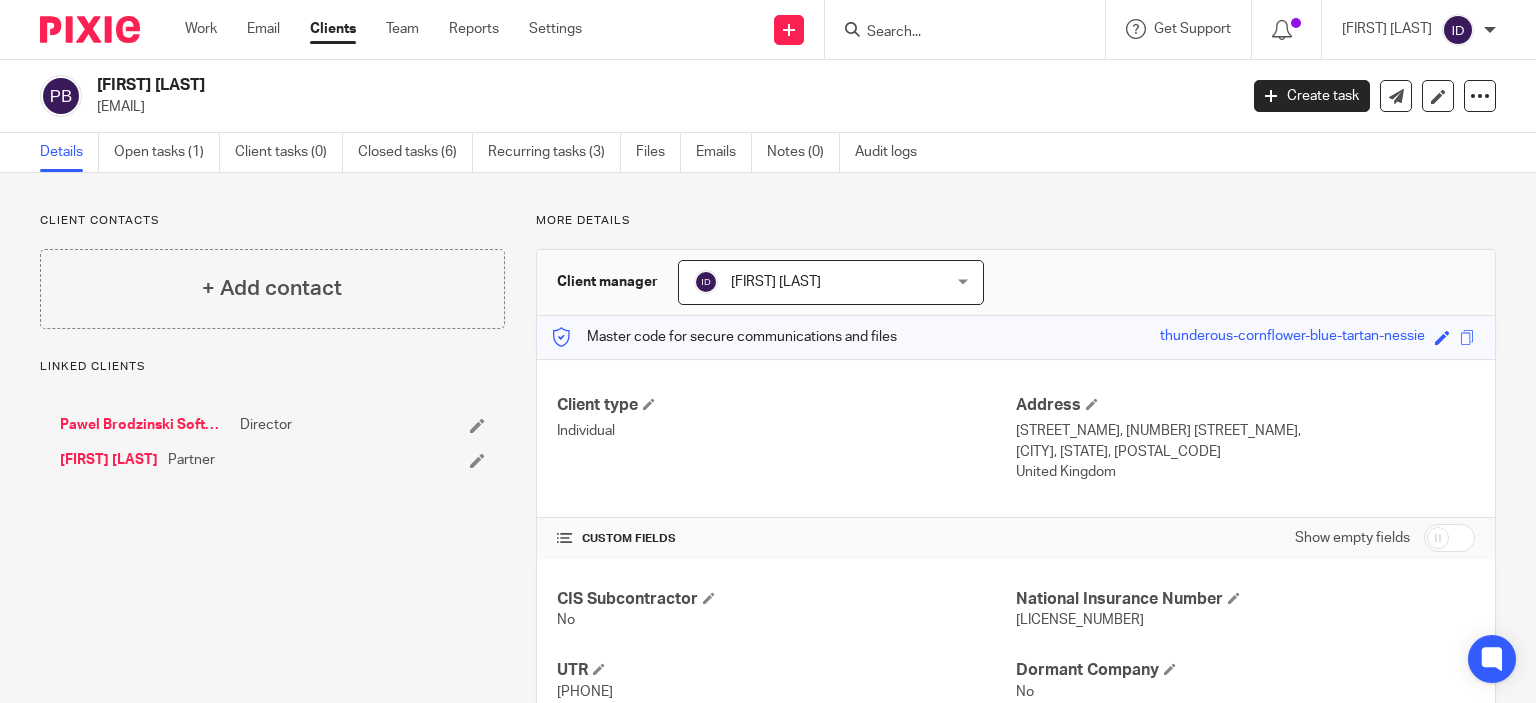scroll, scrollTop: 0, scrollLeft: 0, axis: both 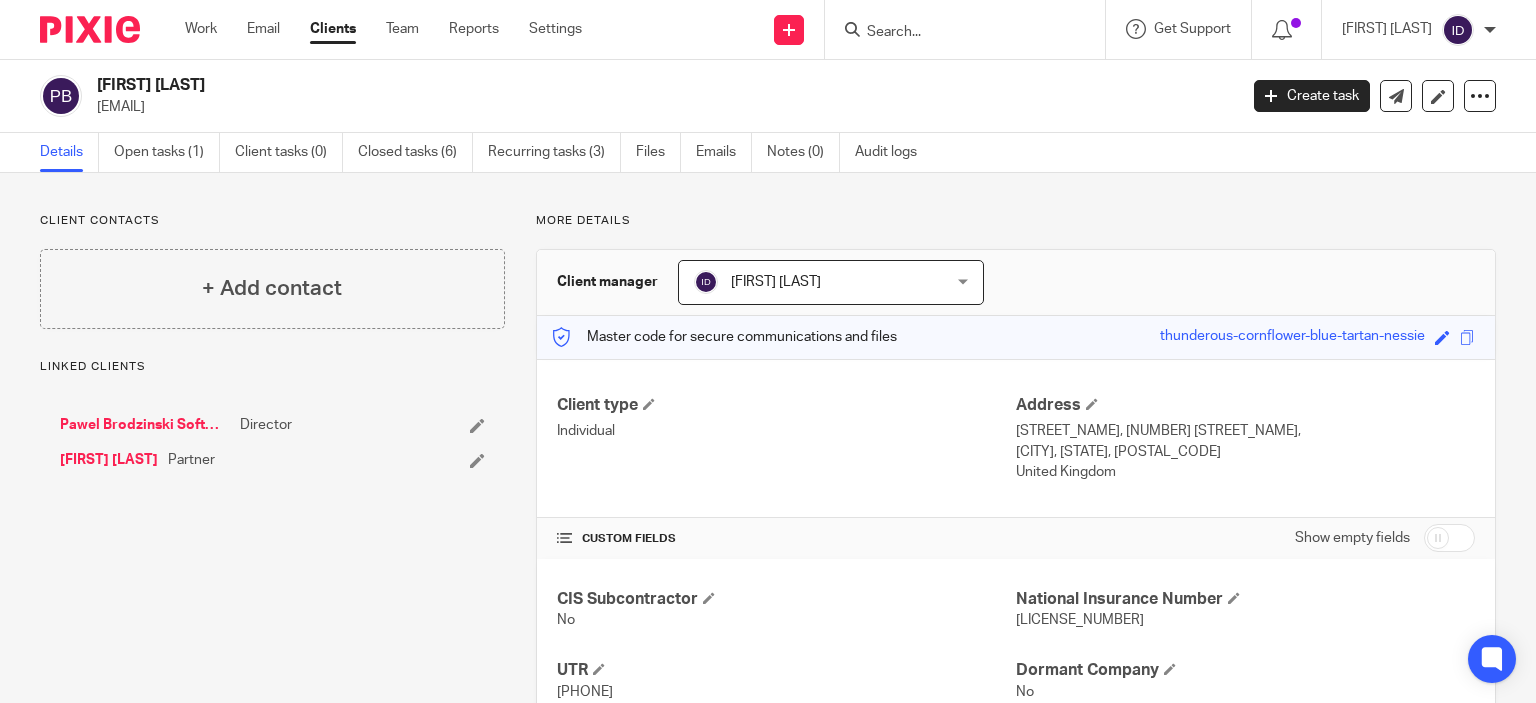 click on "Pawel Brodzinski Software Limited" at bounding box center [145, 425] 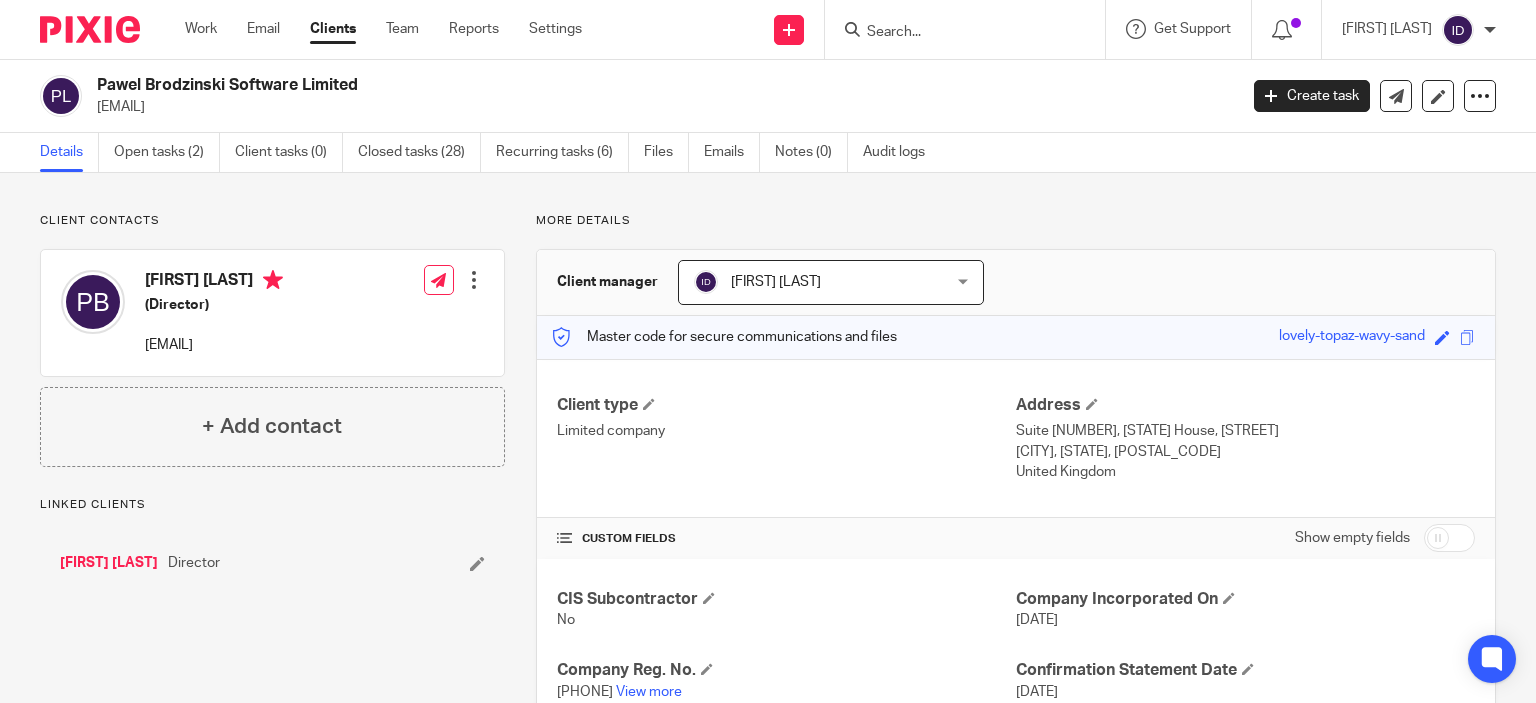 scroll, scrollTop: 0, scrollLeft: 0, axis: both 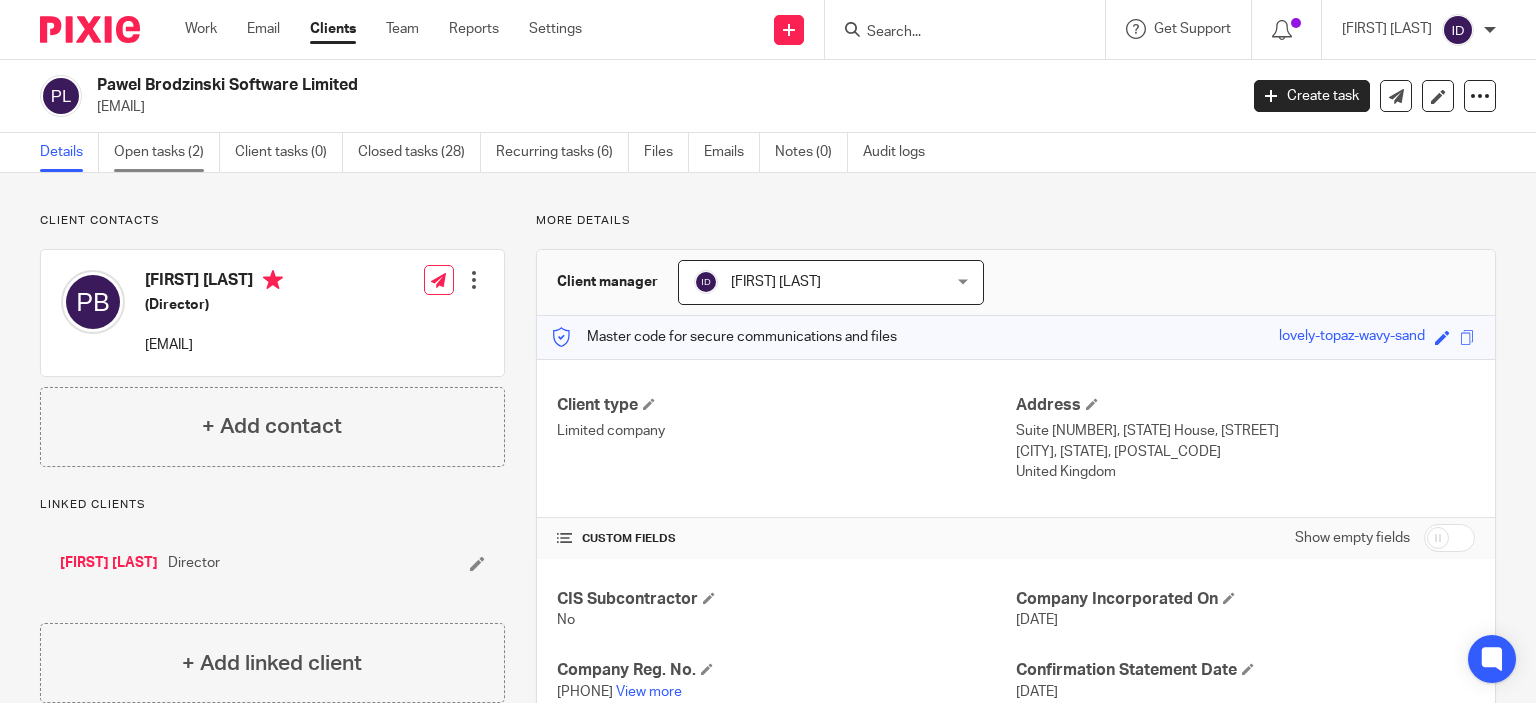 click on "Open tasks (2)" at bounding box center (167, 152) 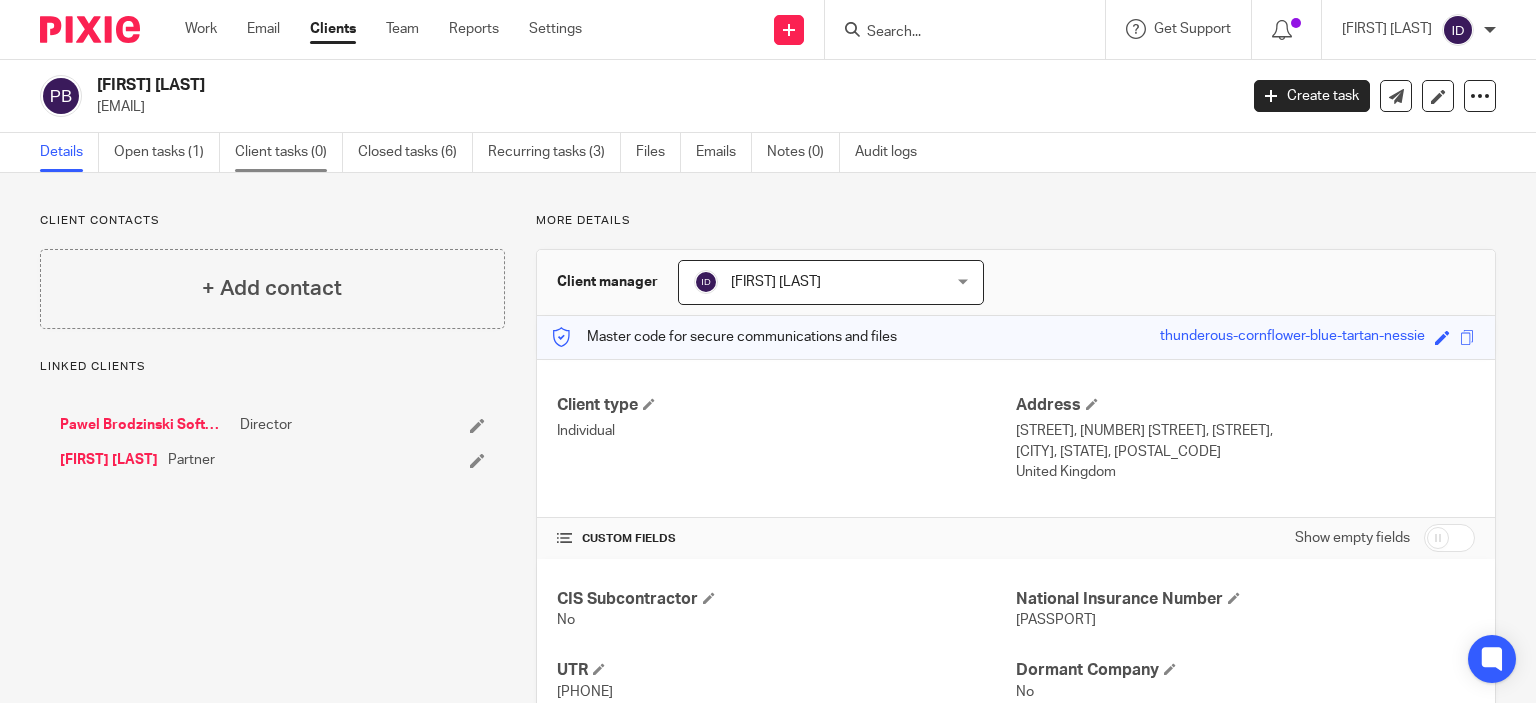 scroll, scrollTop: 0, scrollLeft: 0, axis: both 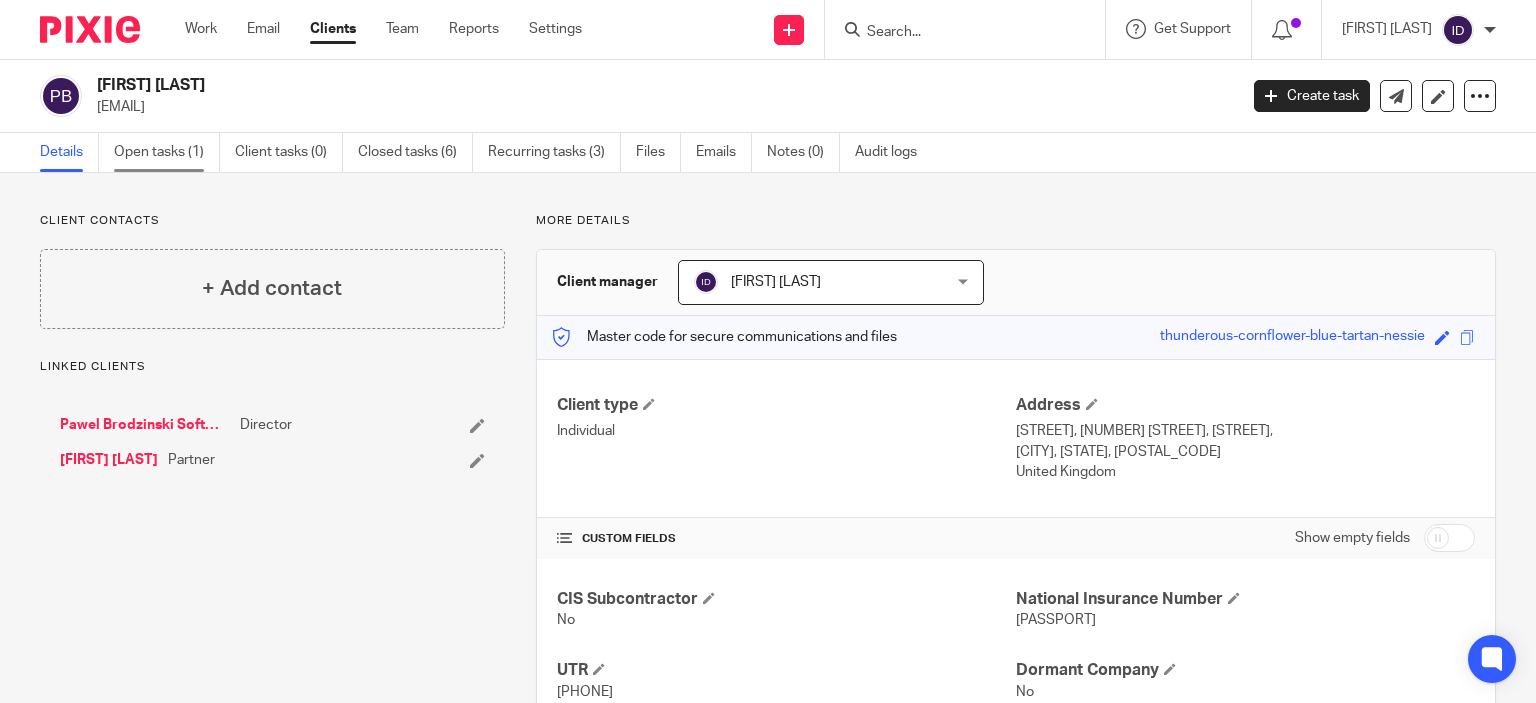click on "Open tasks (1)" at bounding box center [167, 152] 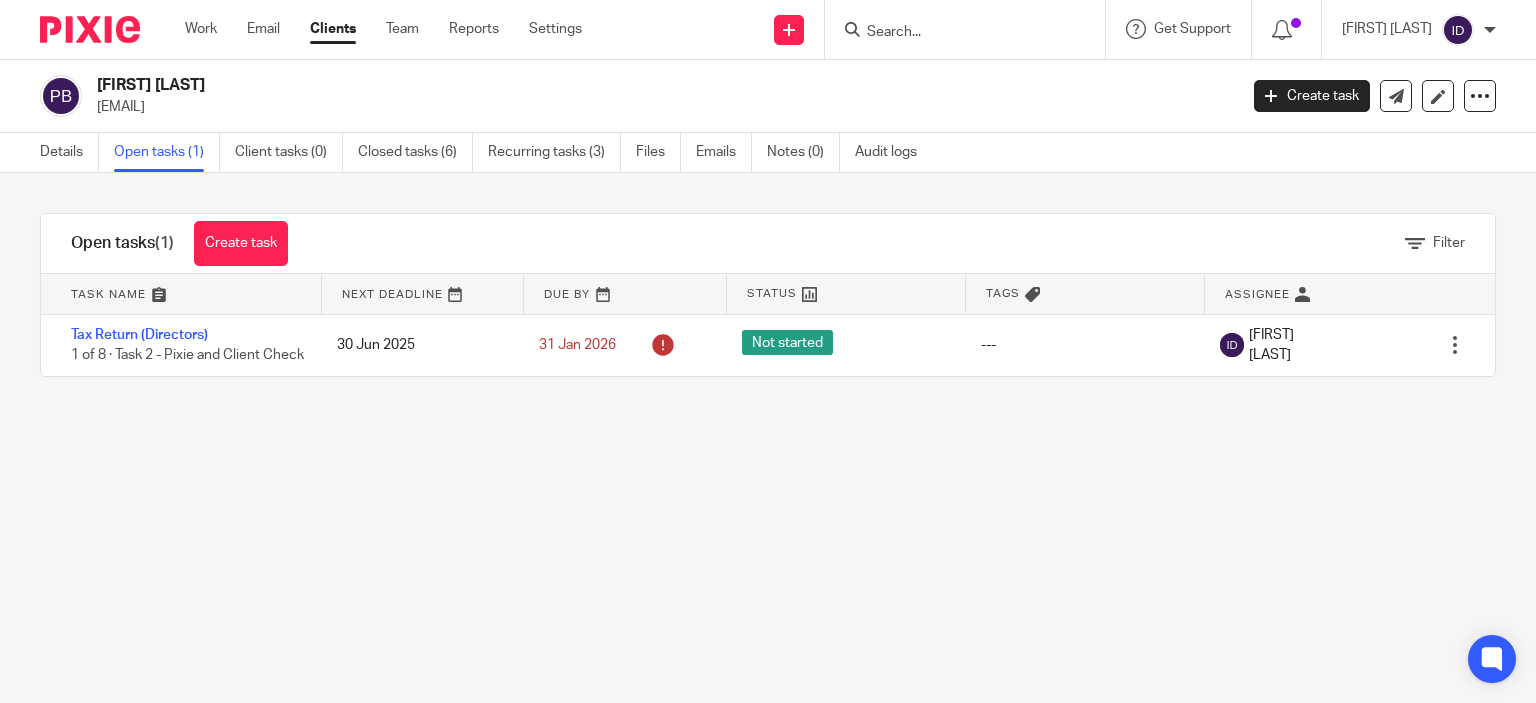 scroll, scrollTop: 0, scrollLeft: 0, axis: both 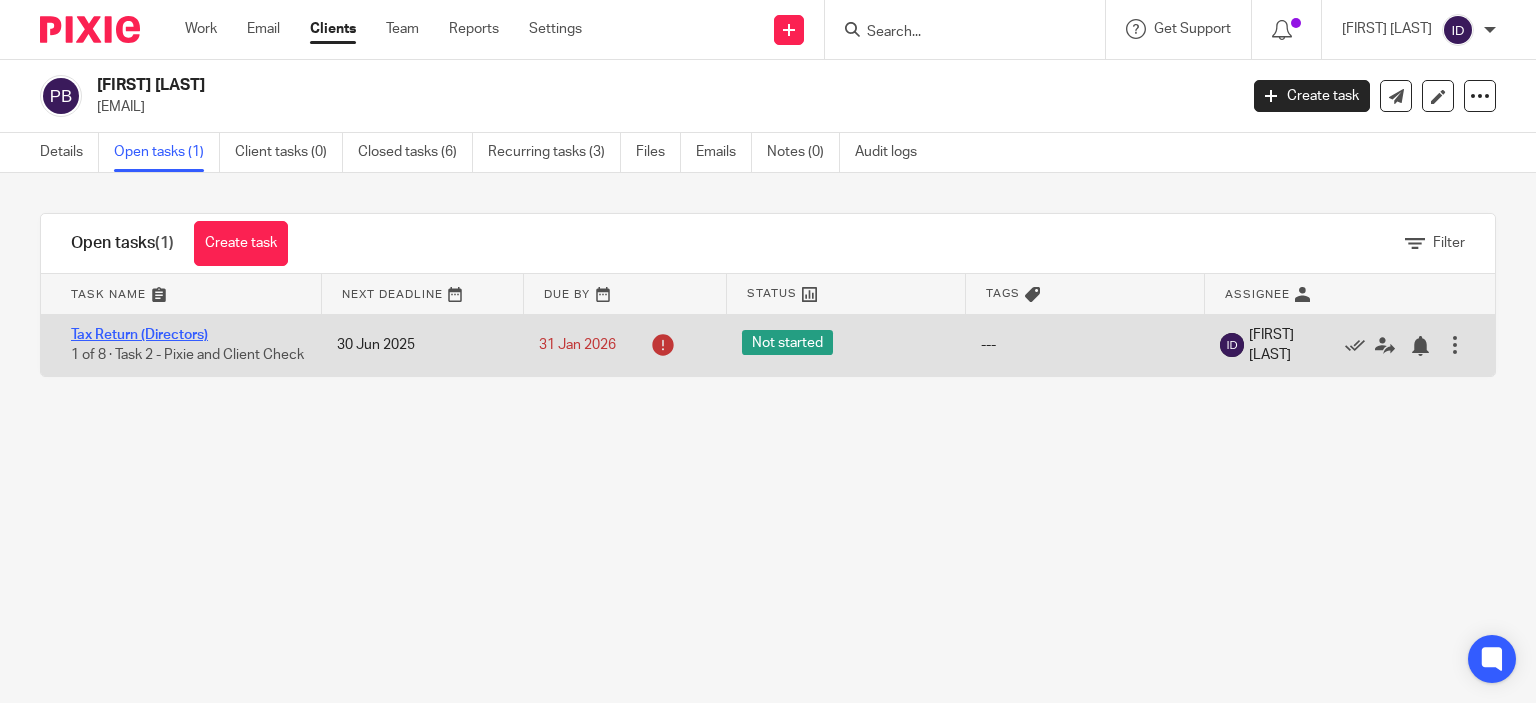 click on "Tax Return (Directors)" at bounding box center (139, 335) 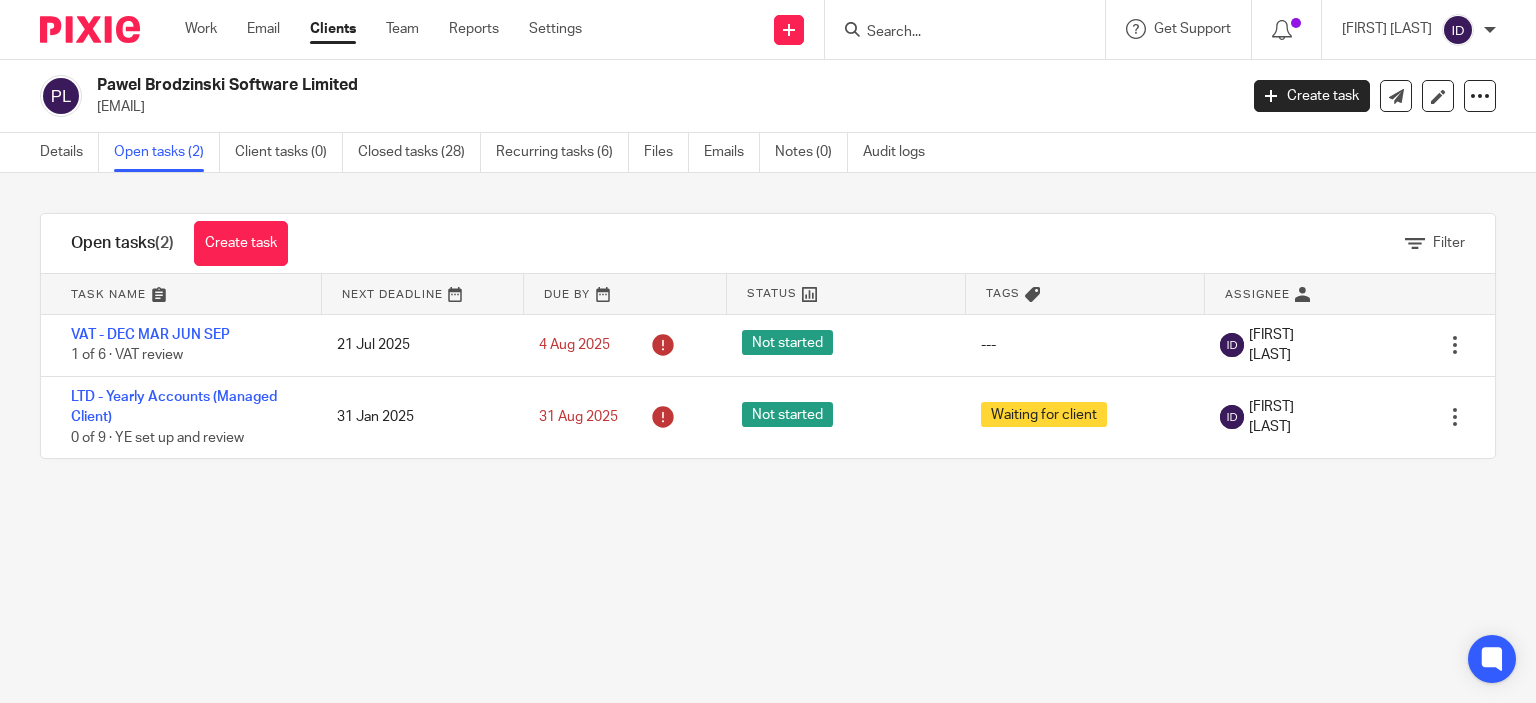 scroll, scrollTop: 0, scrollLeft: 0, axis: both 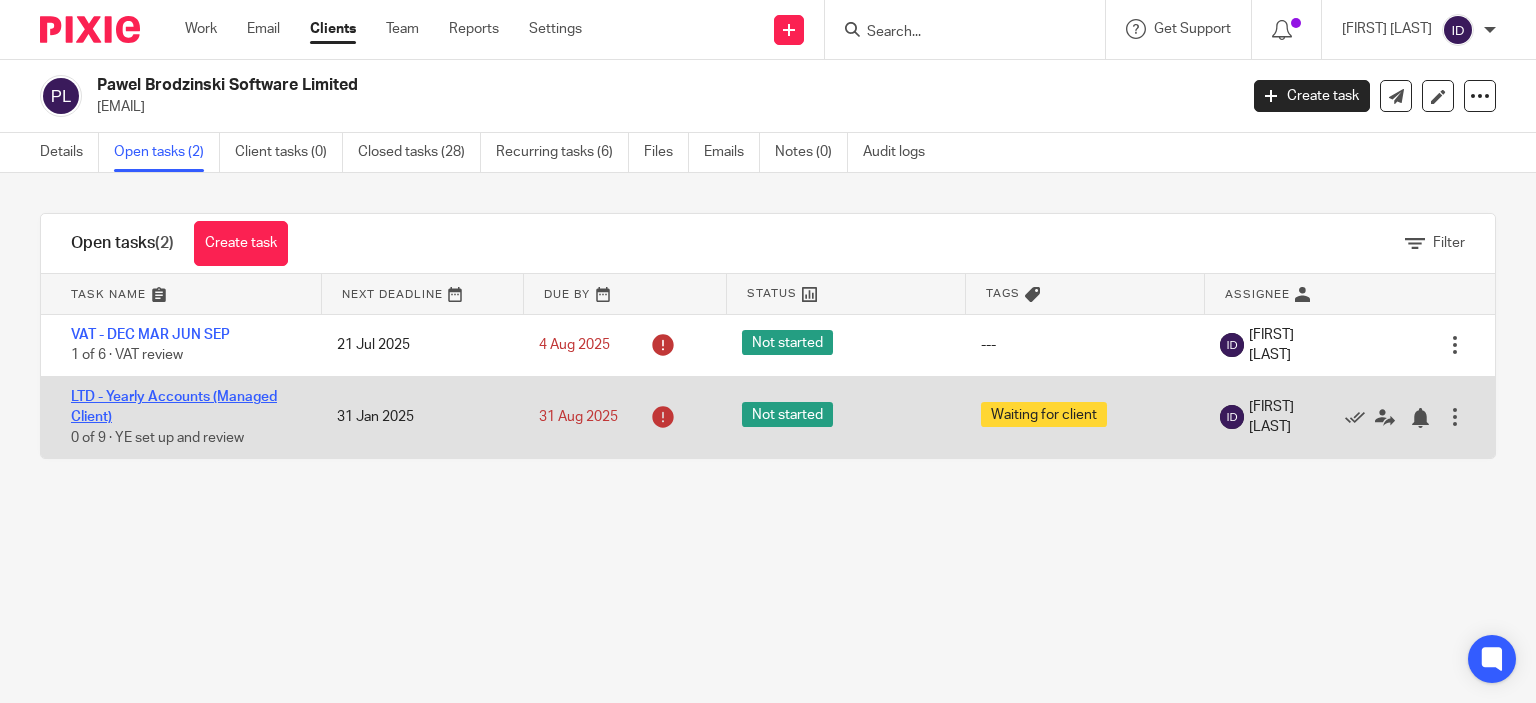 click on "LTD - Yearly Accounts (Managed Client)" at bounding box center [174, 407] 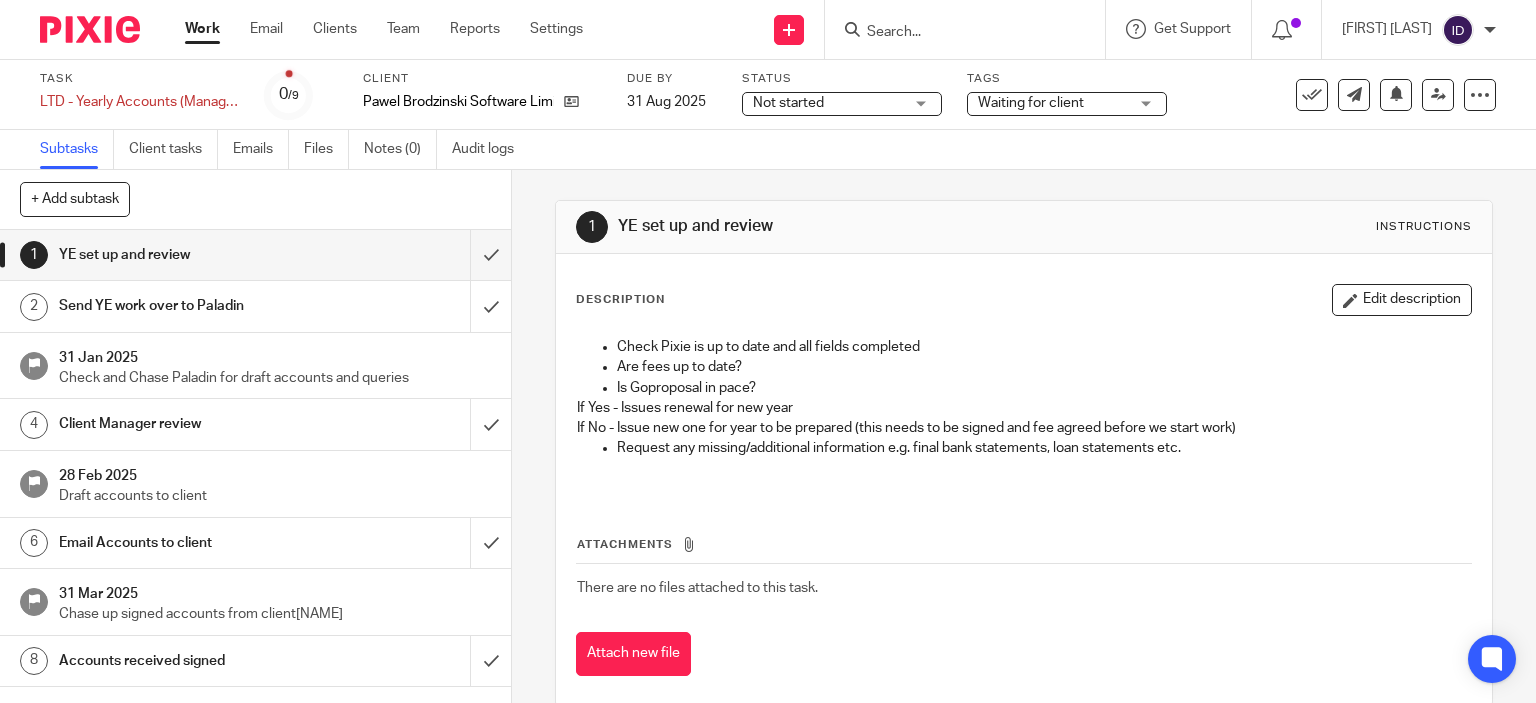 scroll, scrollTop: 0, scrollLeft: 0, axis: both 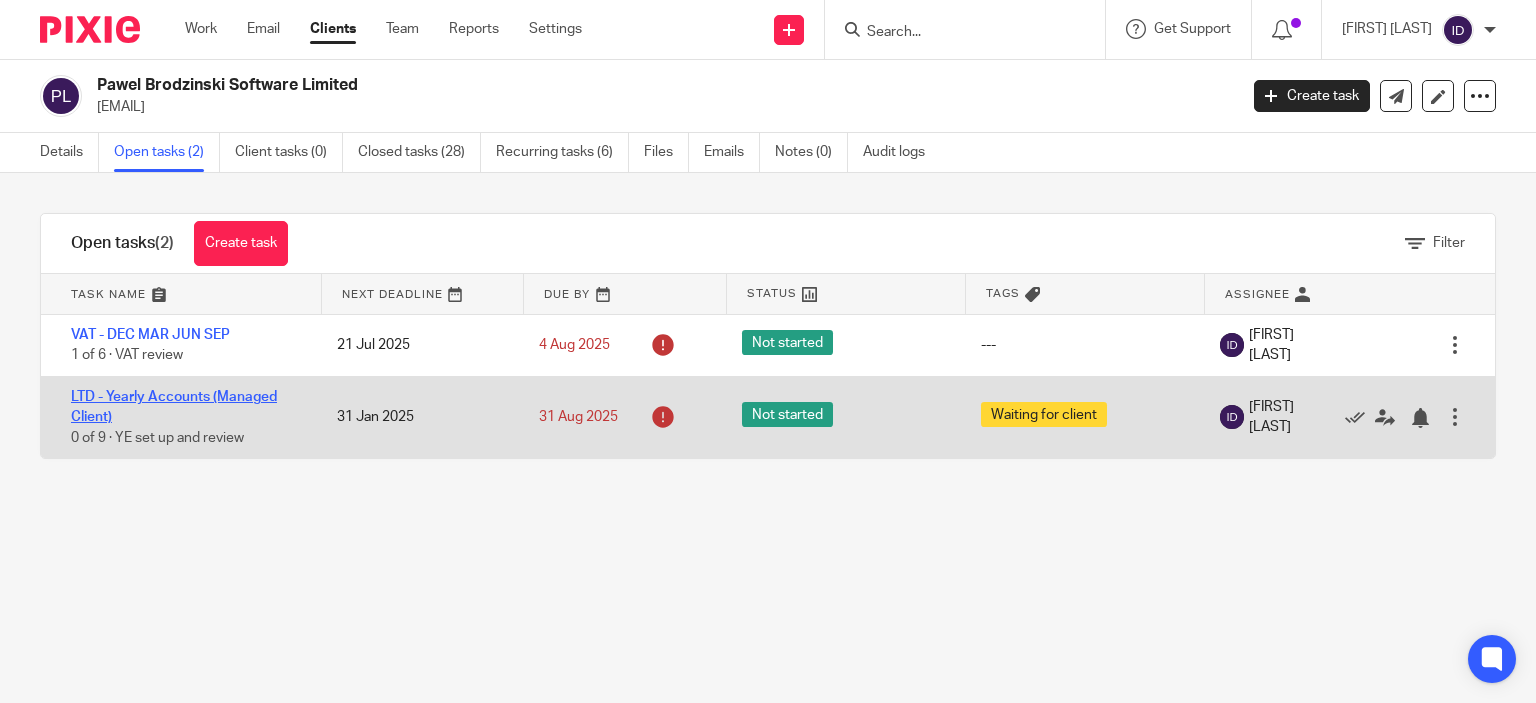 click on "LTD - Yearly Accounts (Managed Client)" at bounding box center (174, 407) 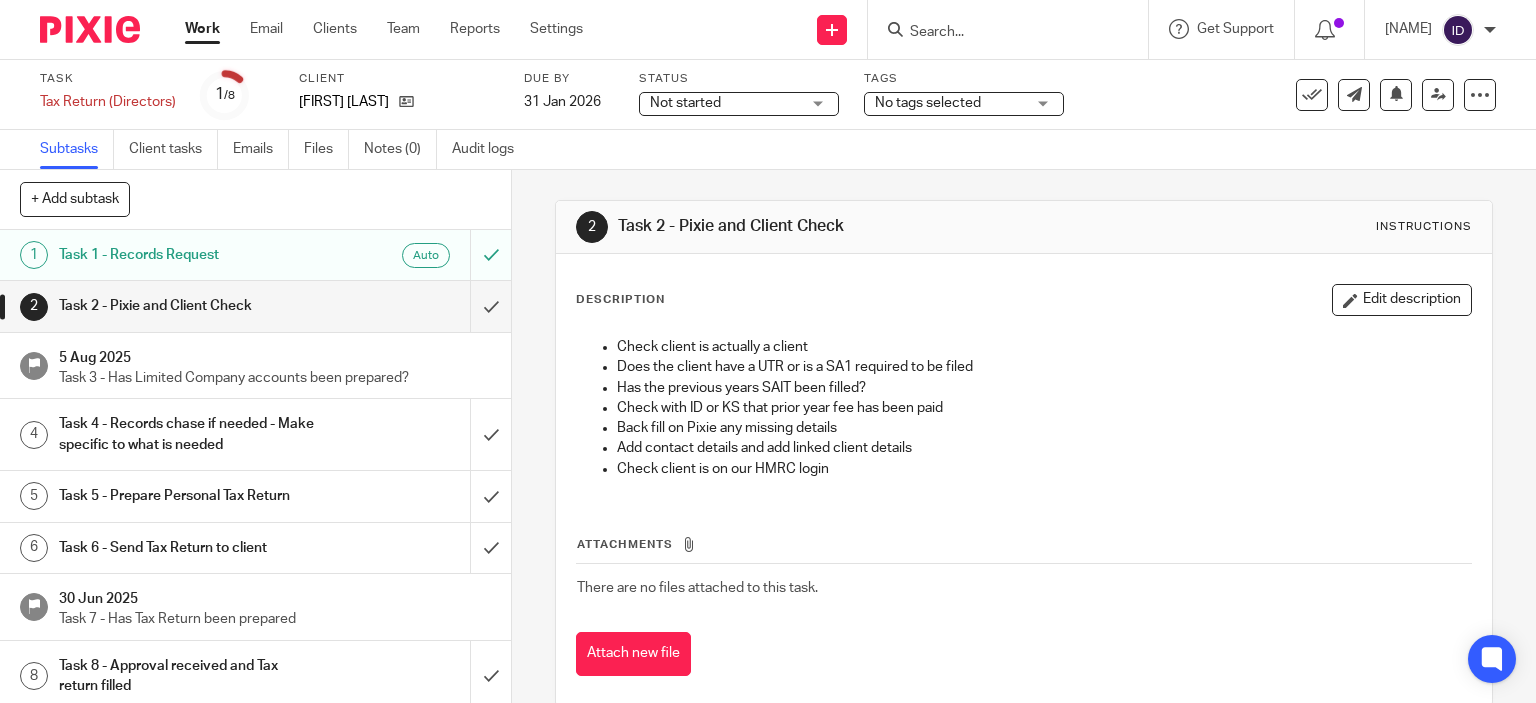 scroll, scrollTop: 0, scrollLeft: 0, axis: both 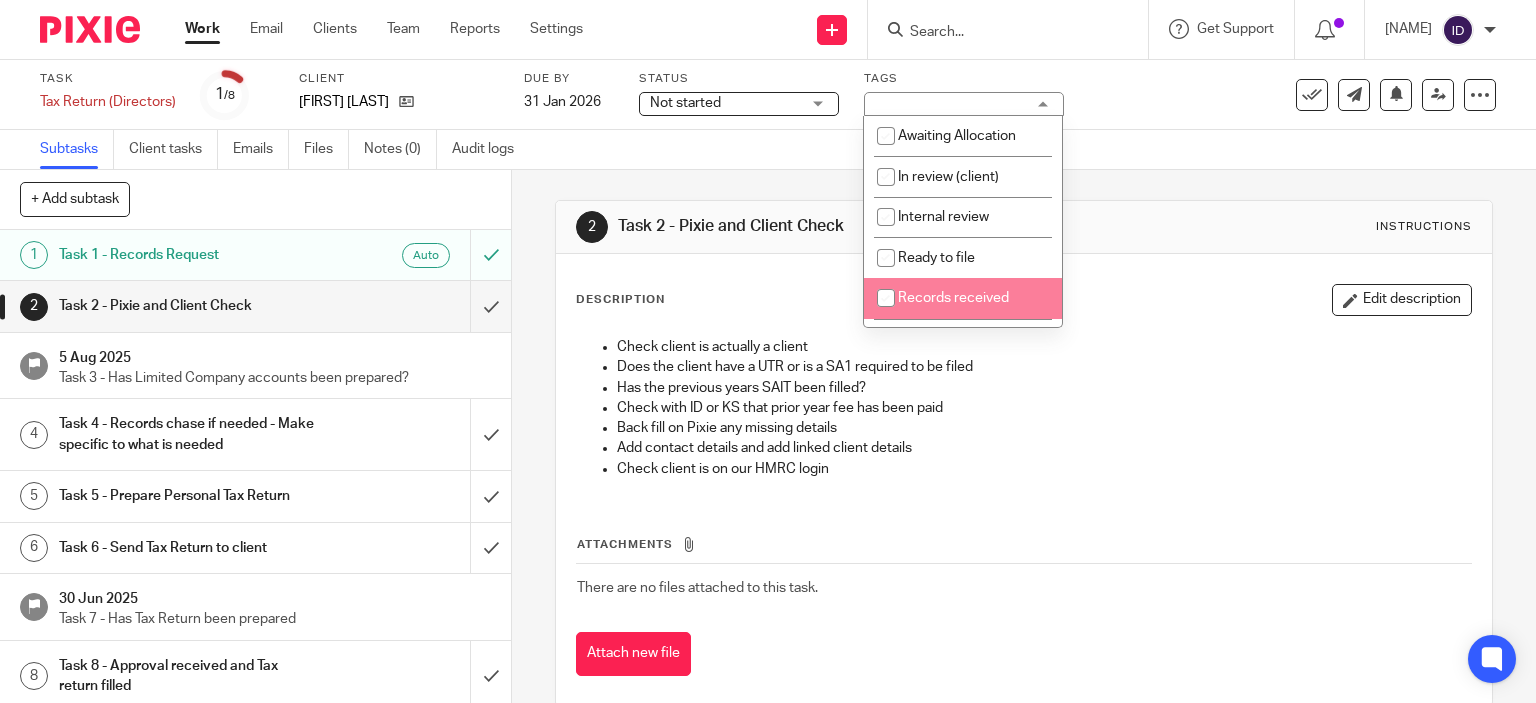click on "Records received" at bounding box center [953, 298] 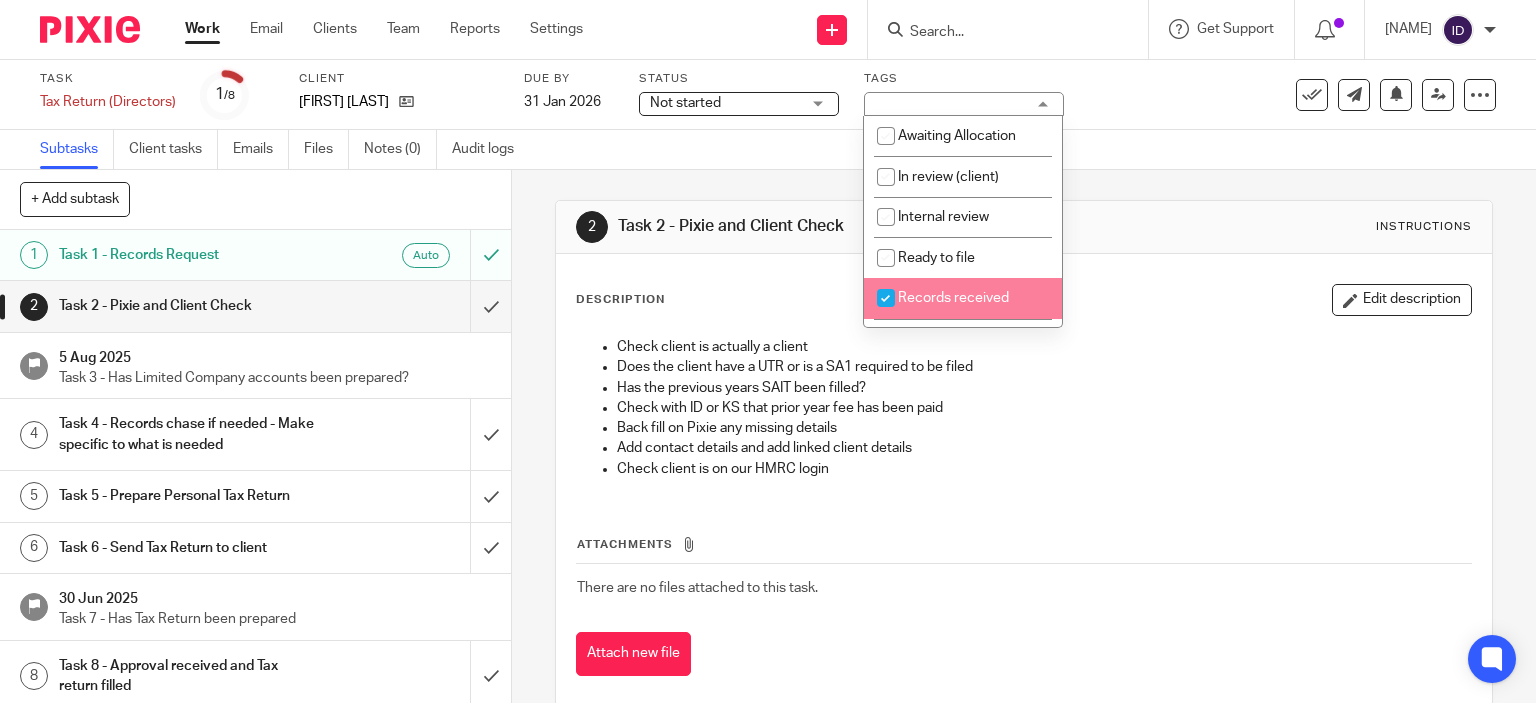 checkbox on "true" 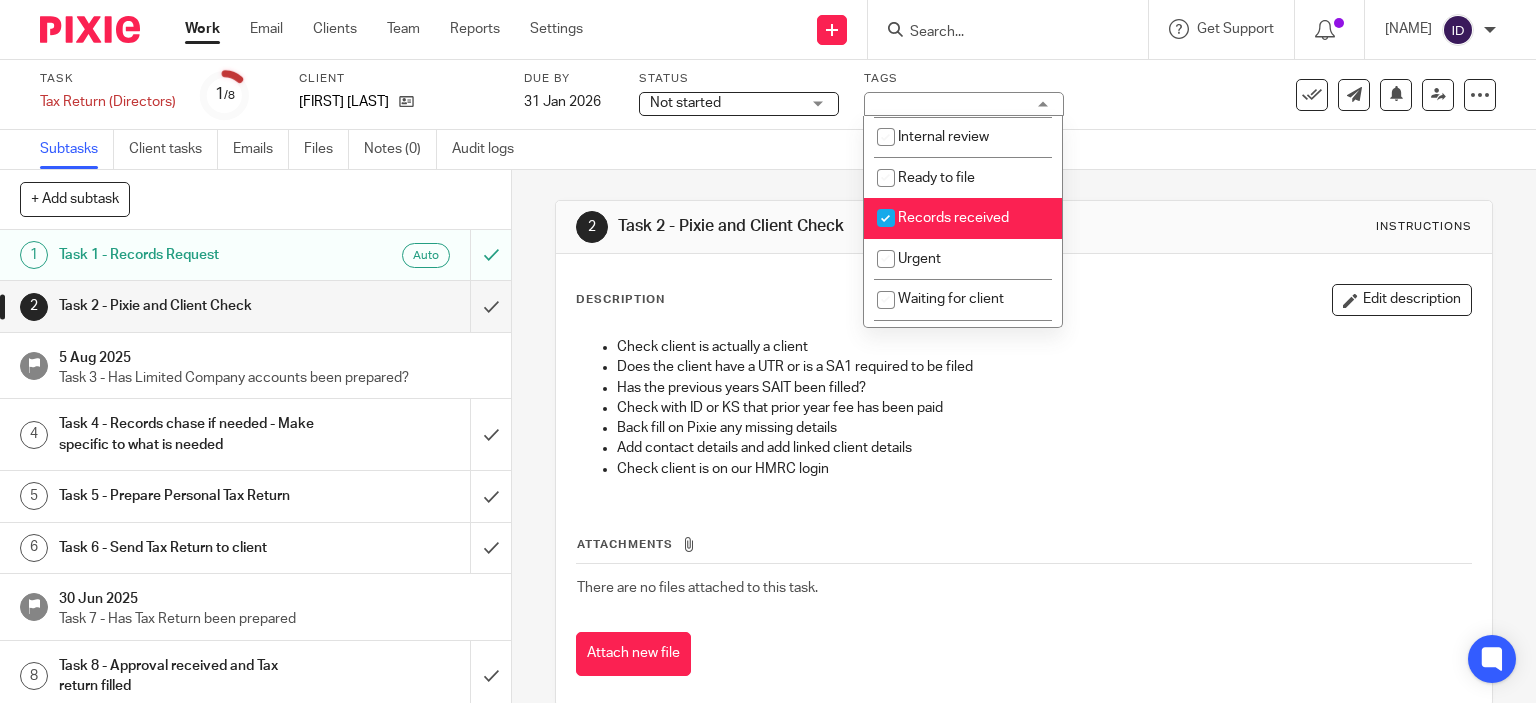 scroll, scrollTop: 120, scrollLeft: 0, axis: vertical 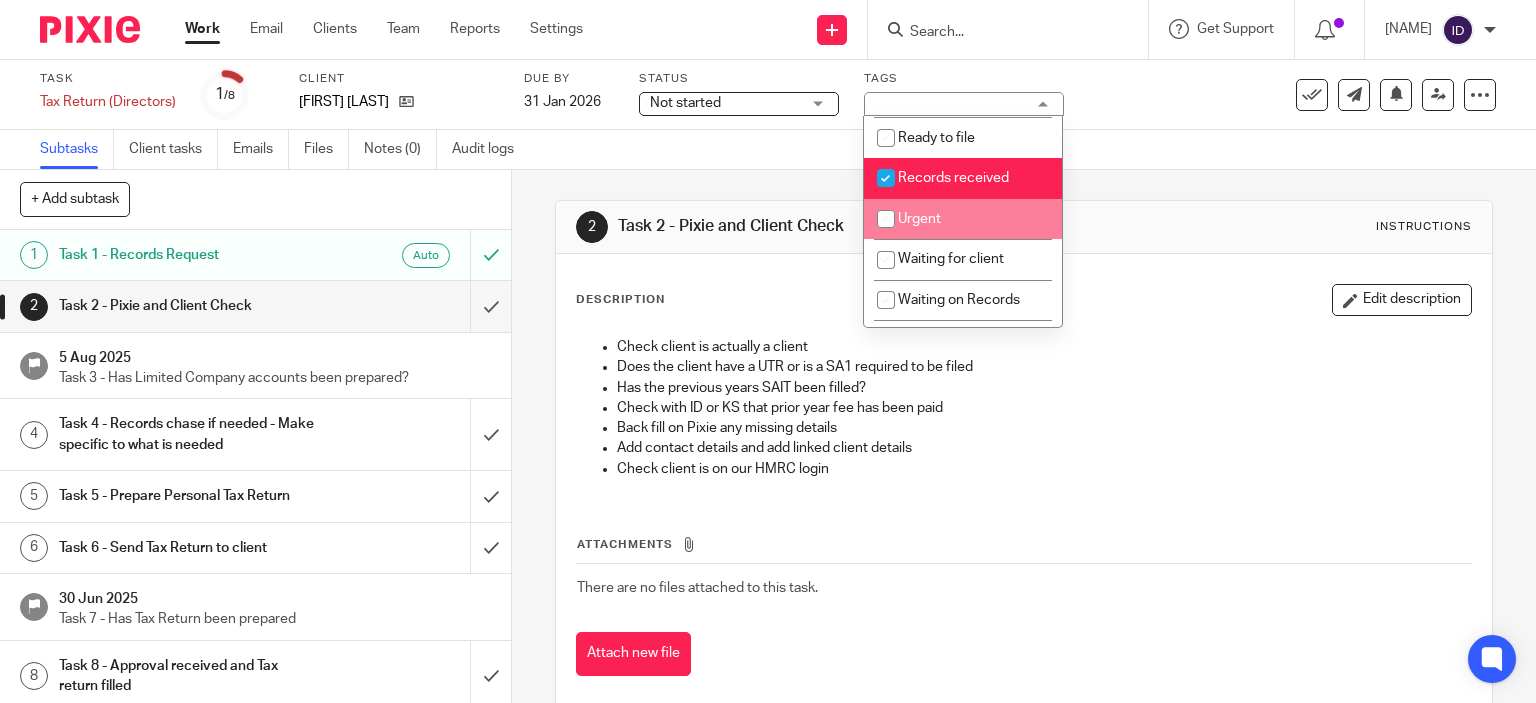 click on "Urgent" at bounding box center [919, 219] 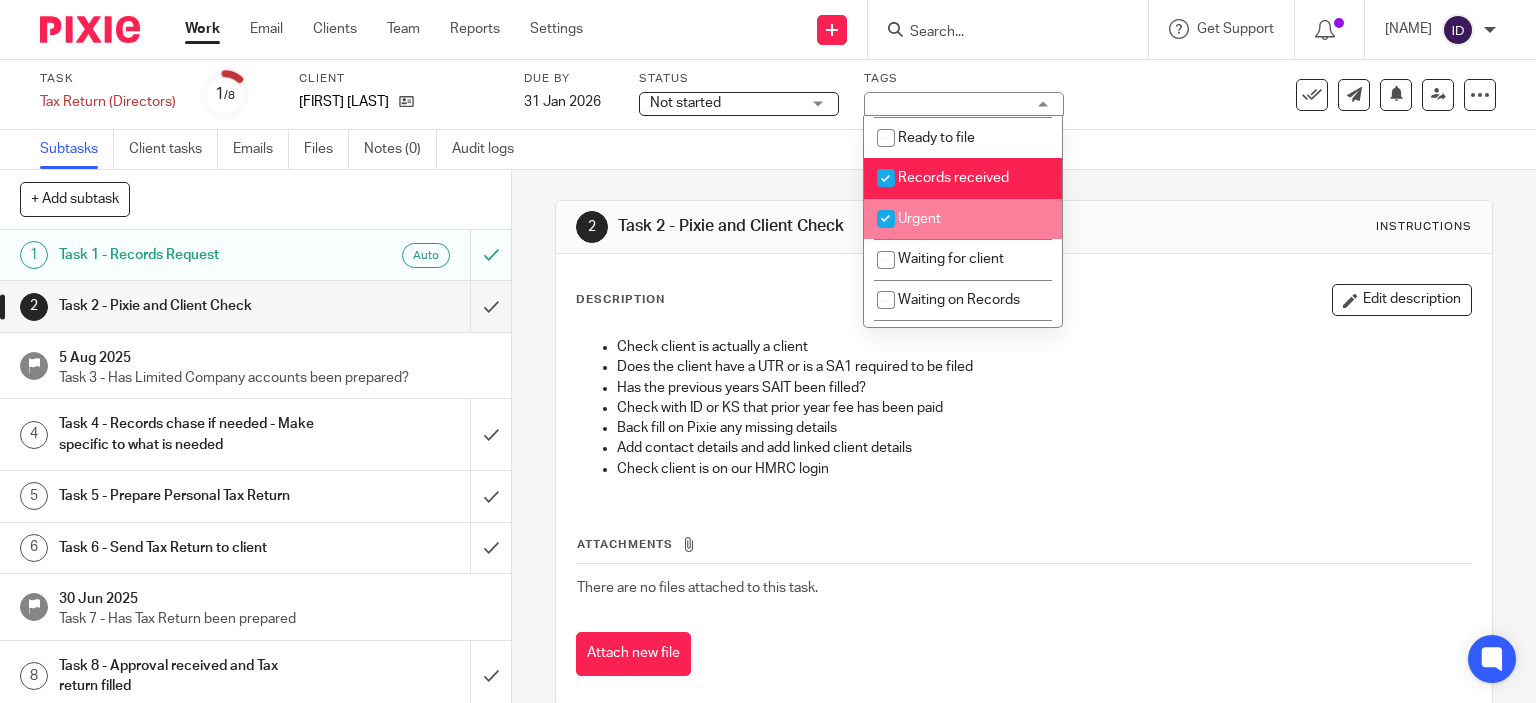 checkbox on "true" 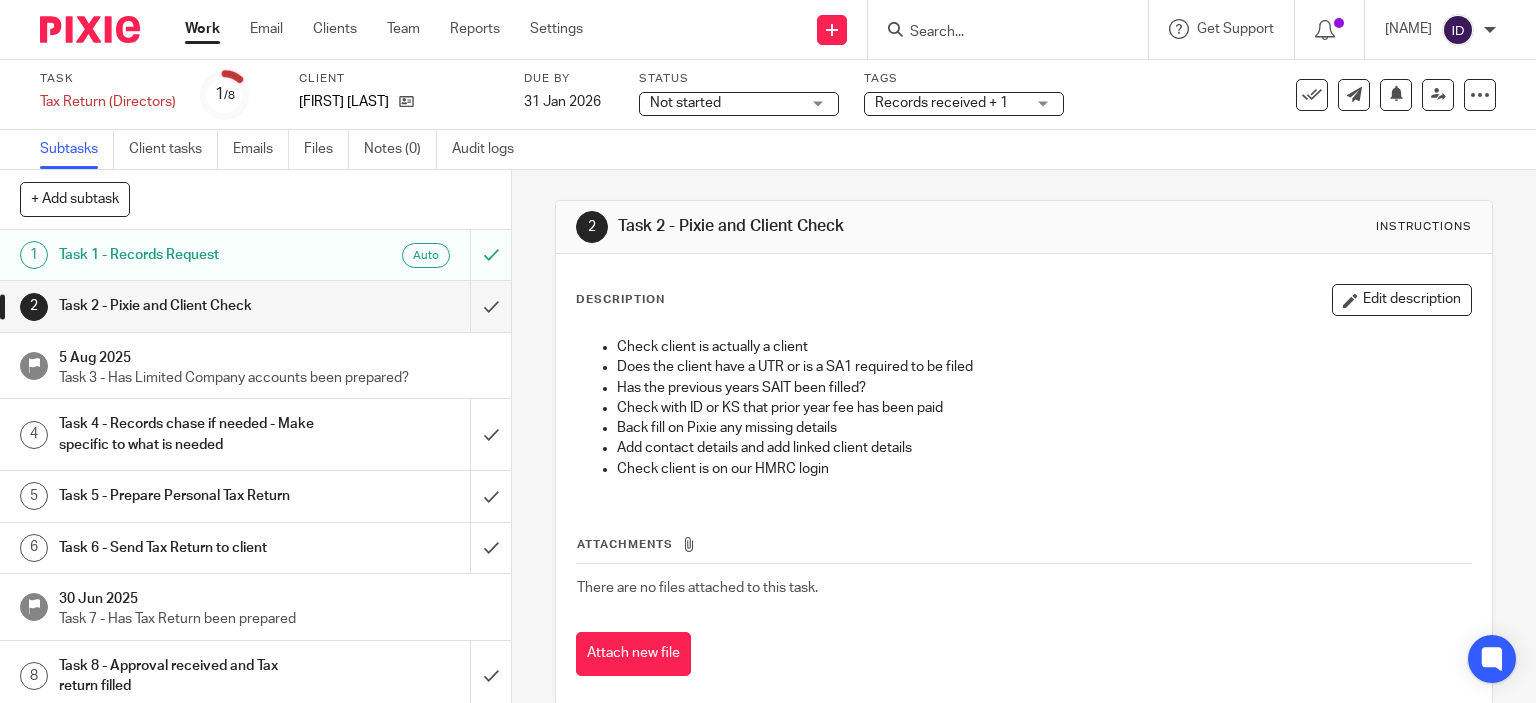 click on "Subtasks
Client tasks
Emails
Files
Notes (0)
Audit logs" at bounding box center (768, 150) 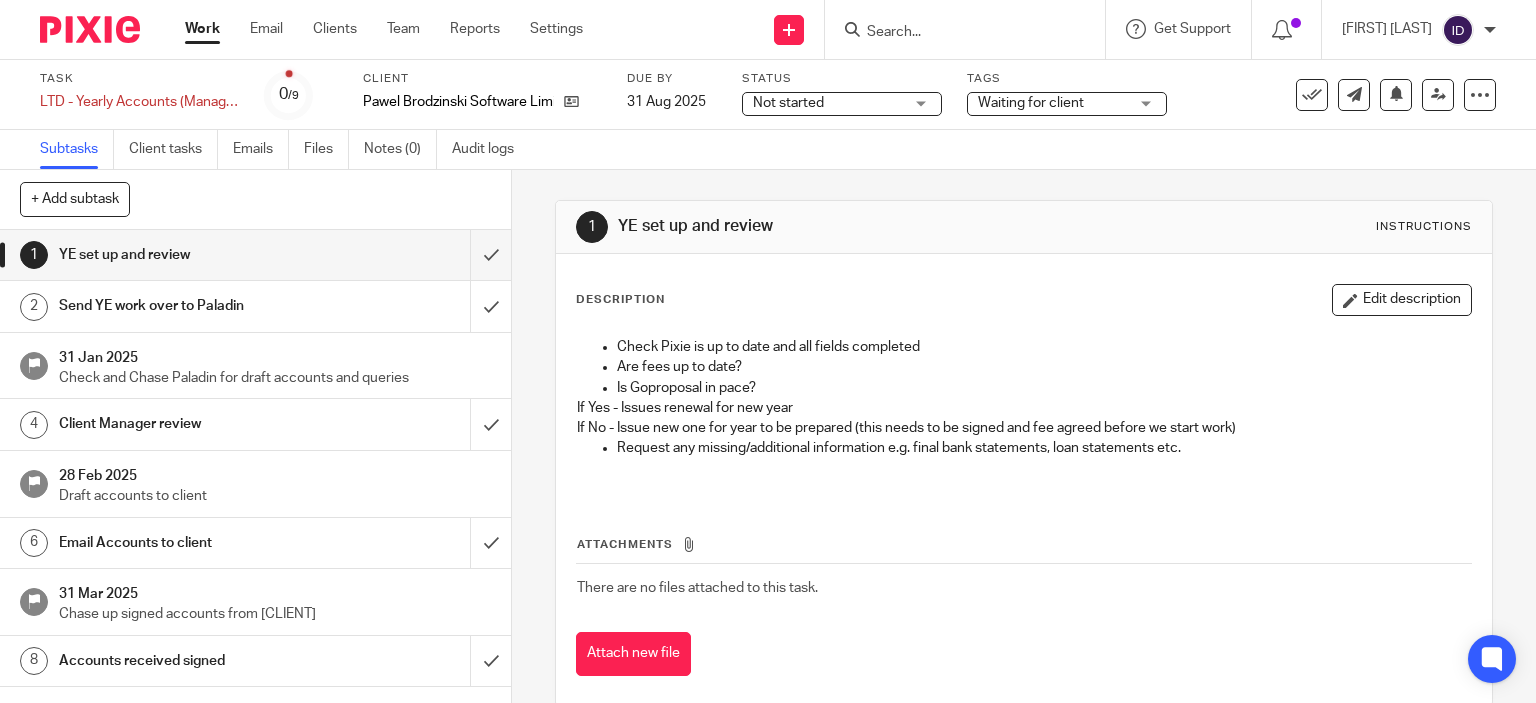 scroll, scrollTop: 0, scrollLeft: 0, axis: both 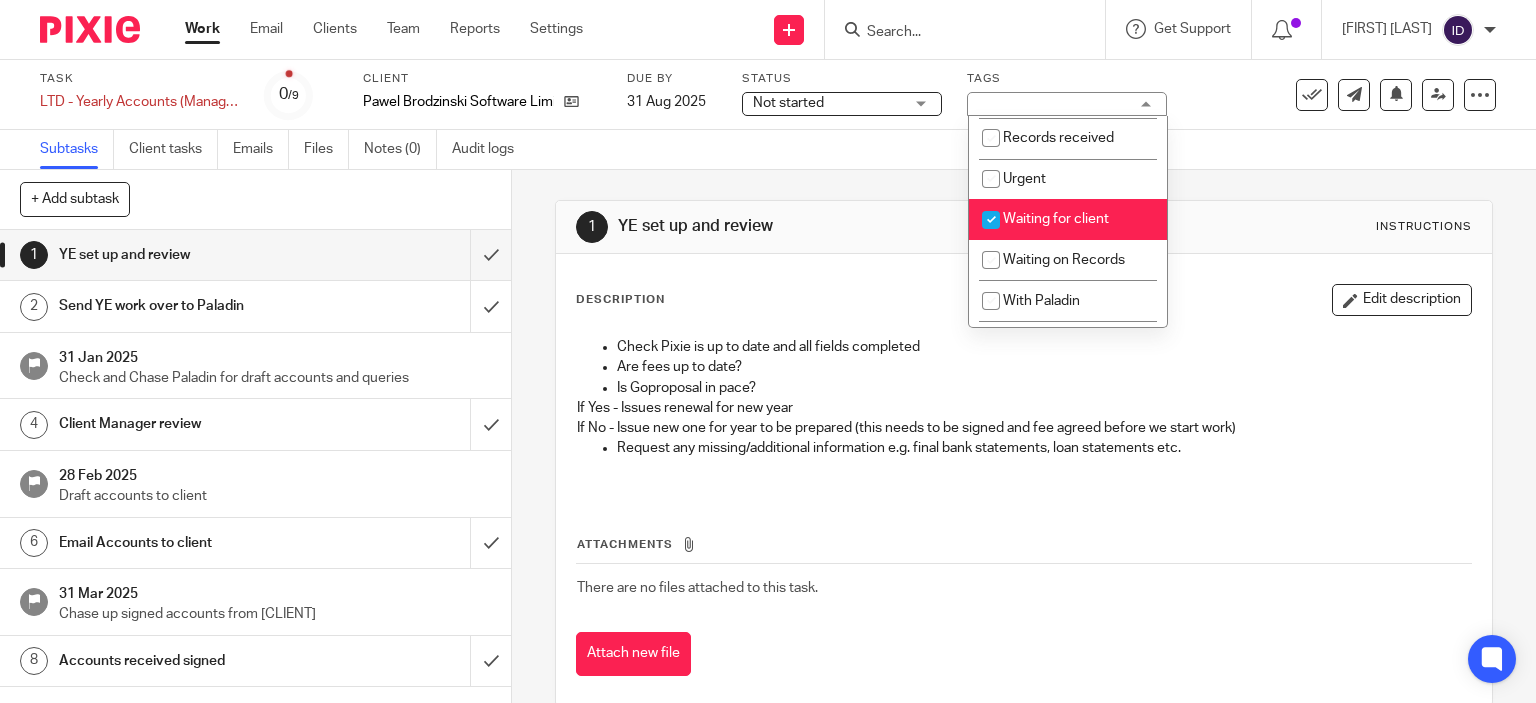 click at bounding box center (991, 220) 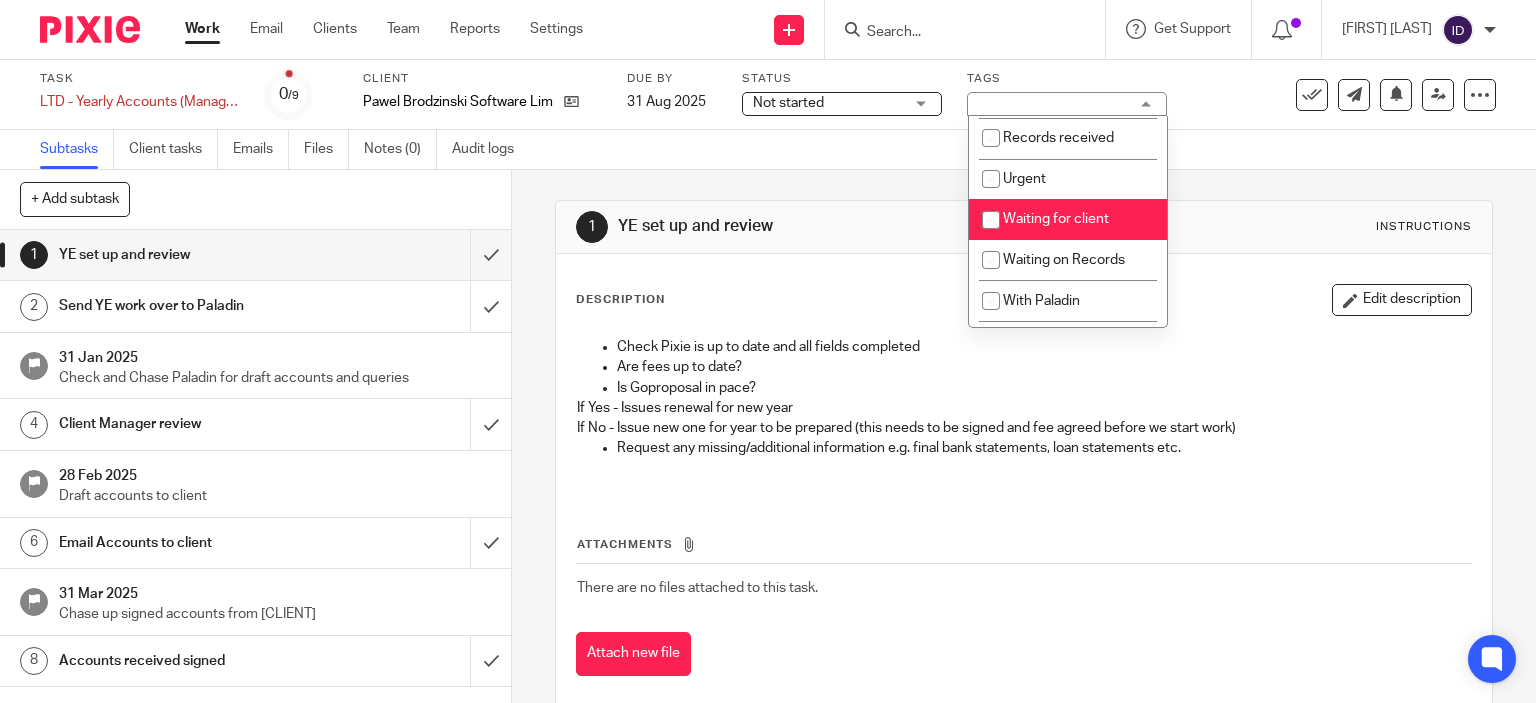 checkbox on "false" 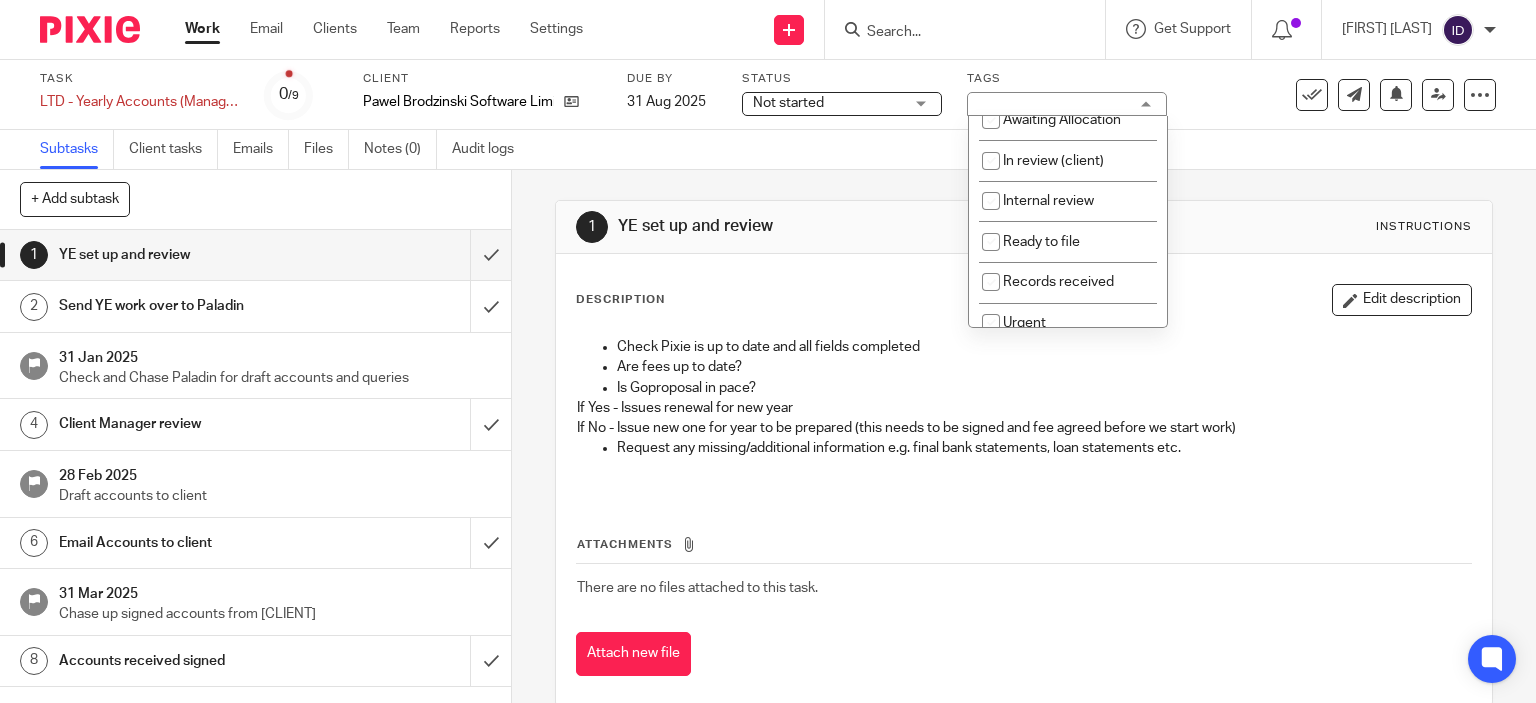 scroll, scrollTop: 12, scrollLeft: 0, axis: vertical 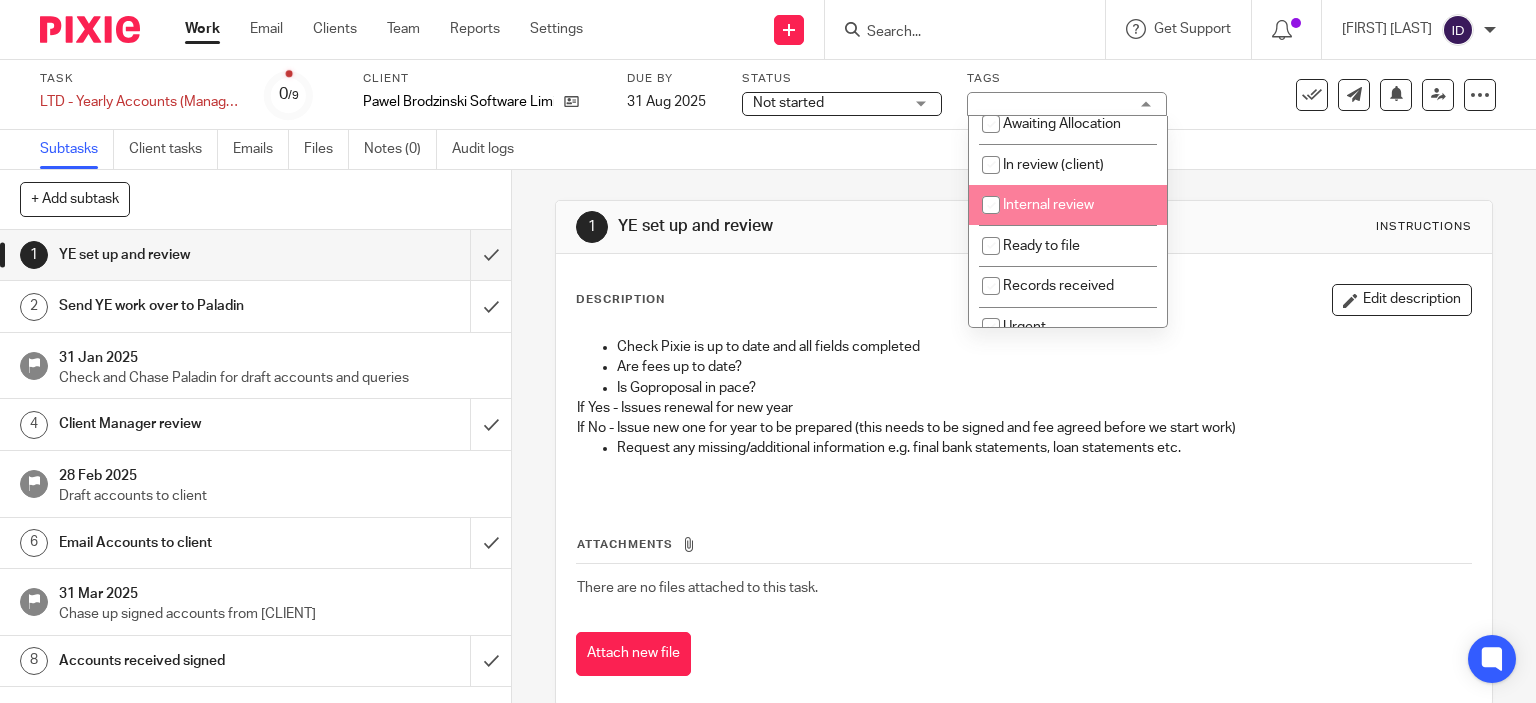 click at bounding box center [991, 205] 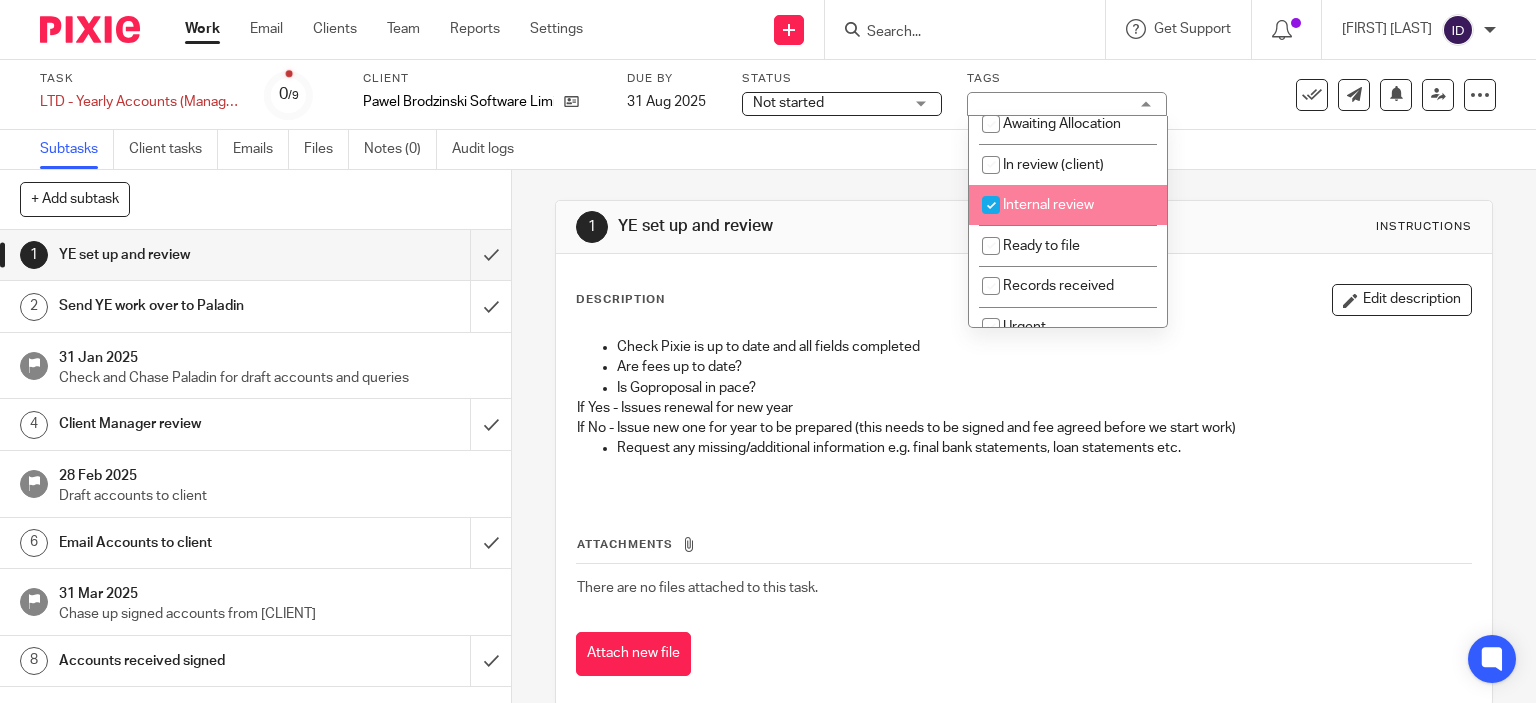 checkbox on "true" 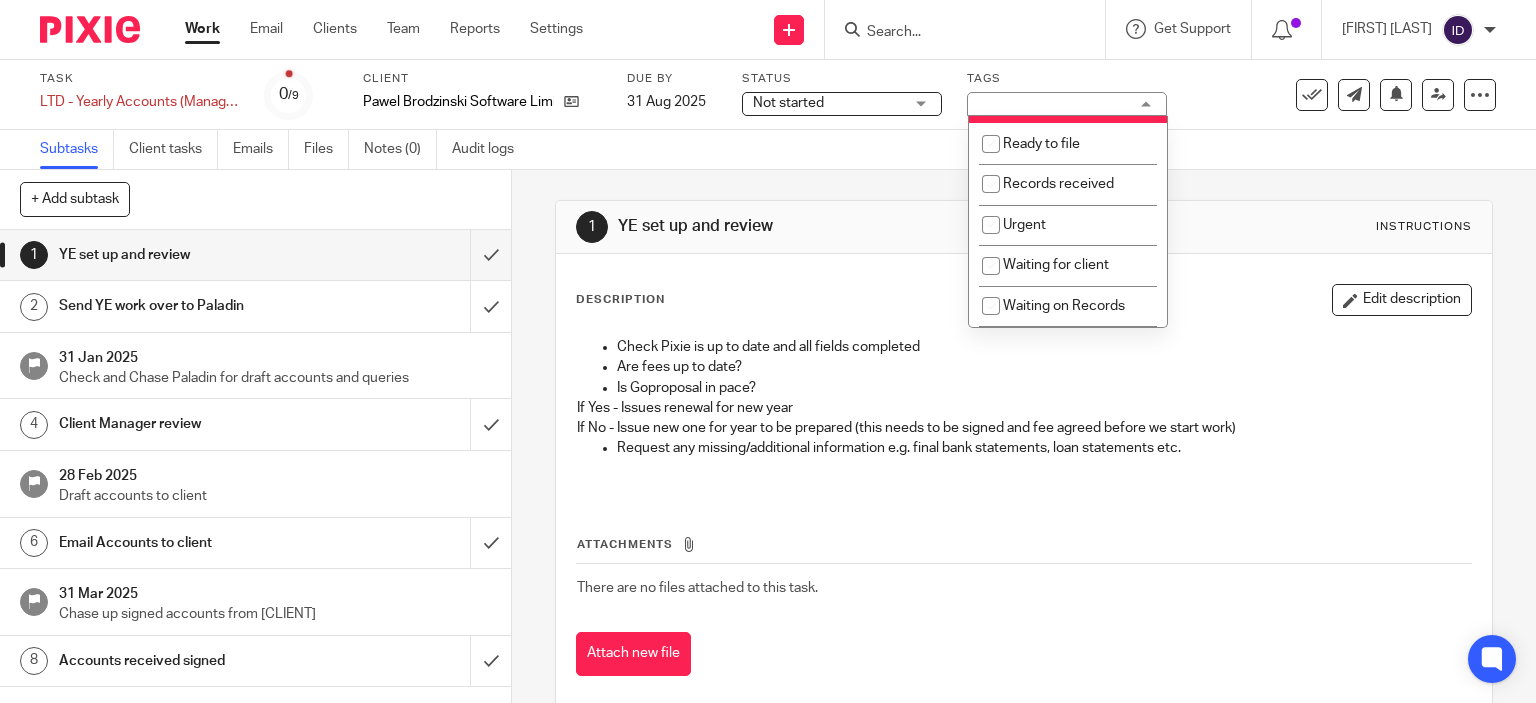 scroll, scrollTop: 140, scrollLeft: 0, axis: vertical 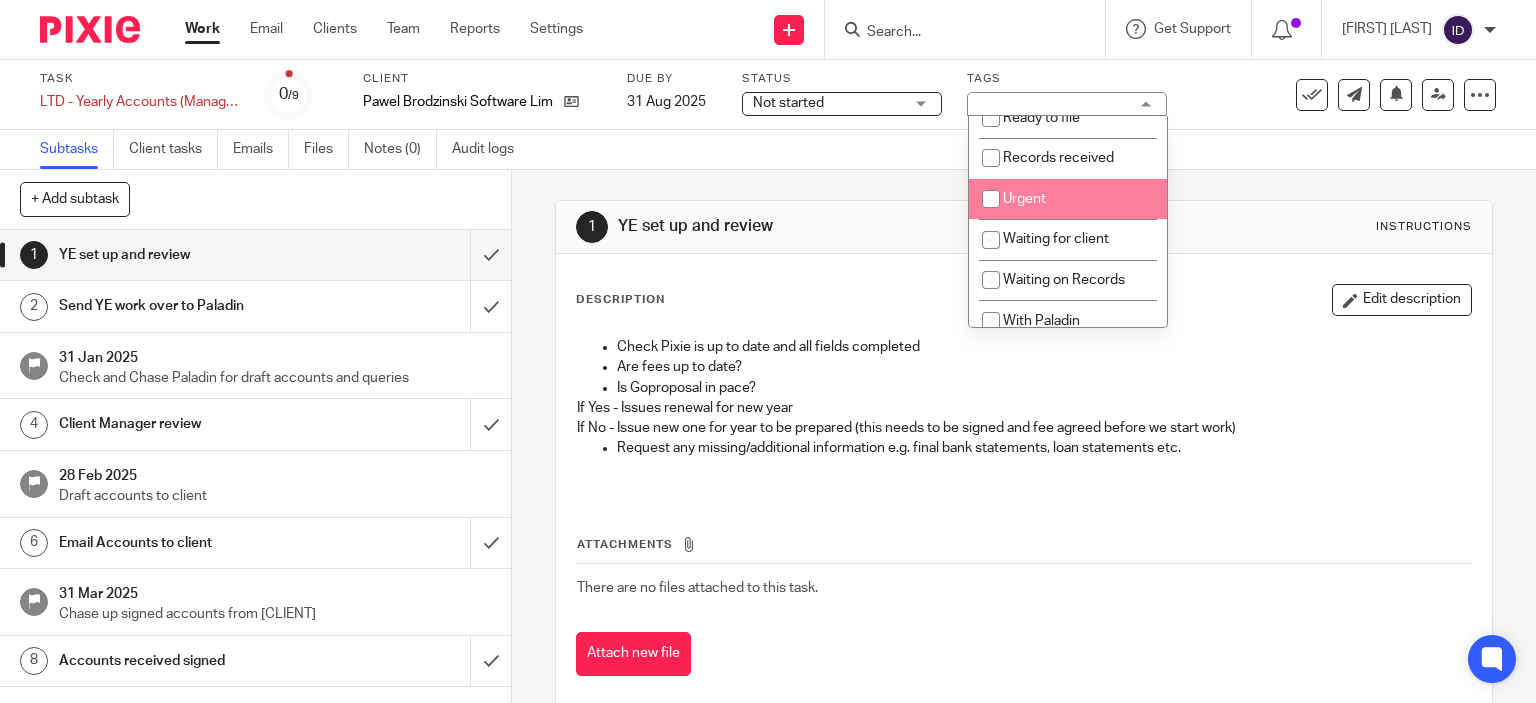 click at bounding box center (991, 199) 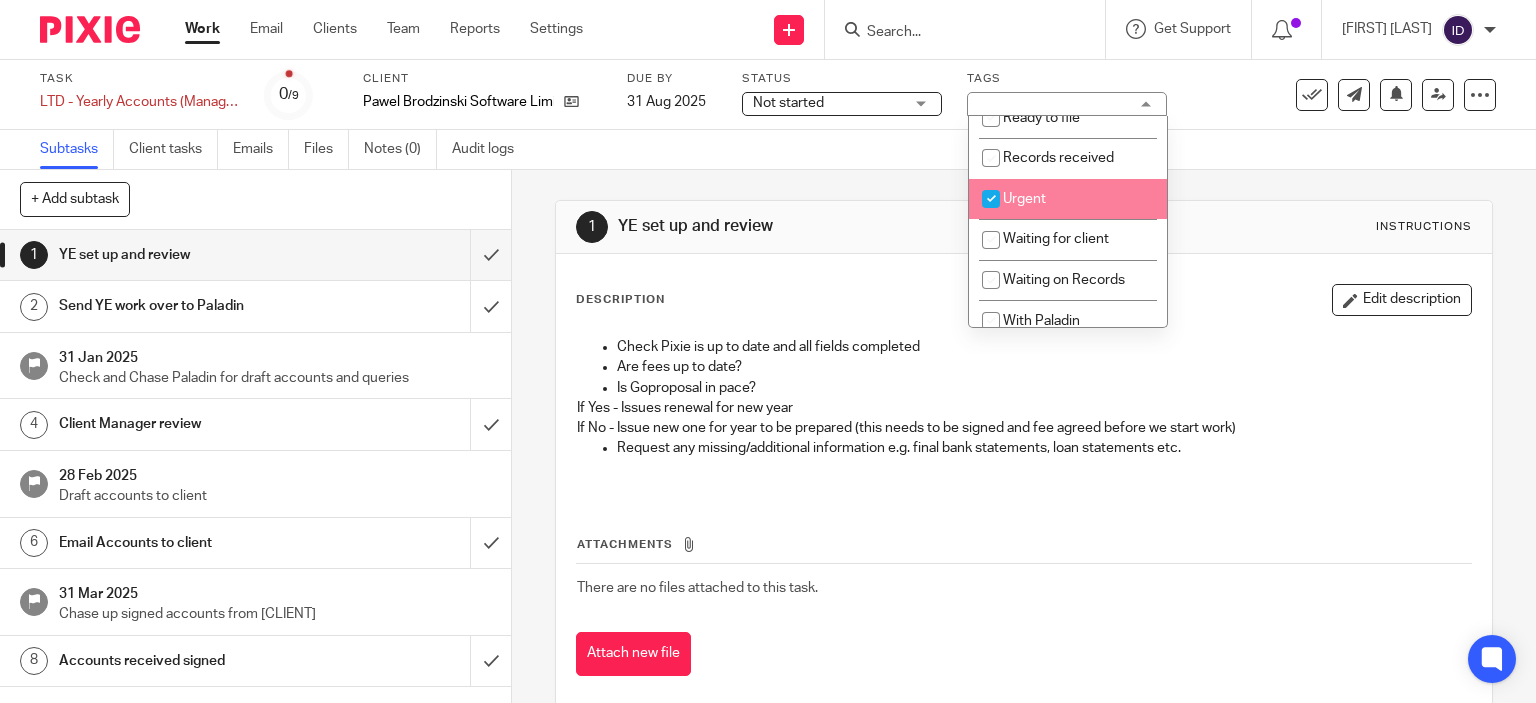 checkbox on "true" 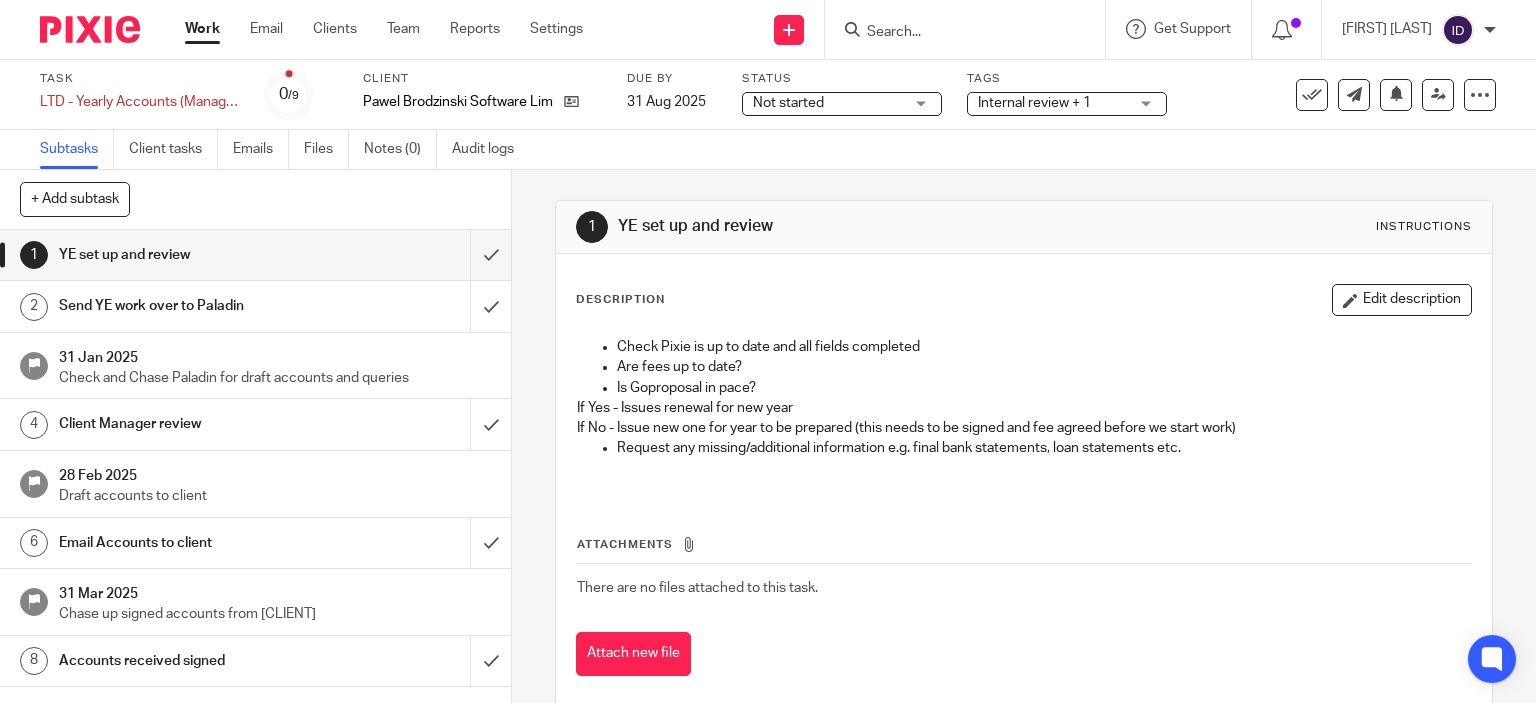click on "1
YE set up and review
Instructions
Description
Edit description
Check Pixie is up to date and all fields completed Are fees up to date? Is Goproposal in pace? If Yes - Issues renewal for new year If No - Issue new one for year to be prepared (this needs to be signed and fee agreed before we start work) Request any missing/additional information e.g. final bank statements, loan statements etc.           Attachments     There are no files attached to this task.   Attach new file" at bounding box center (1024, 453) 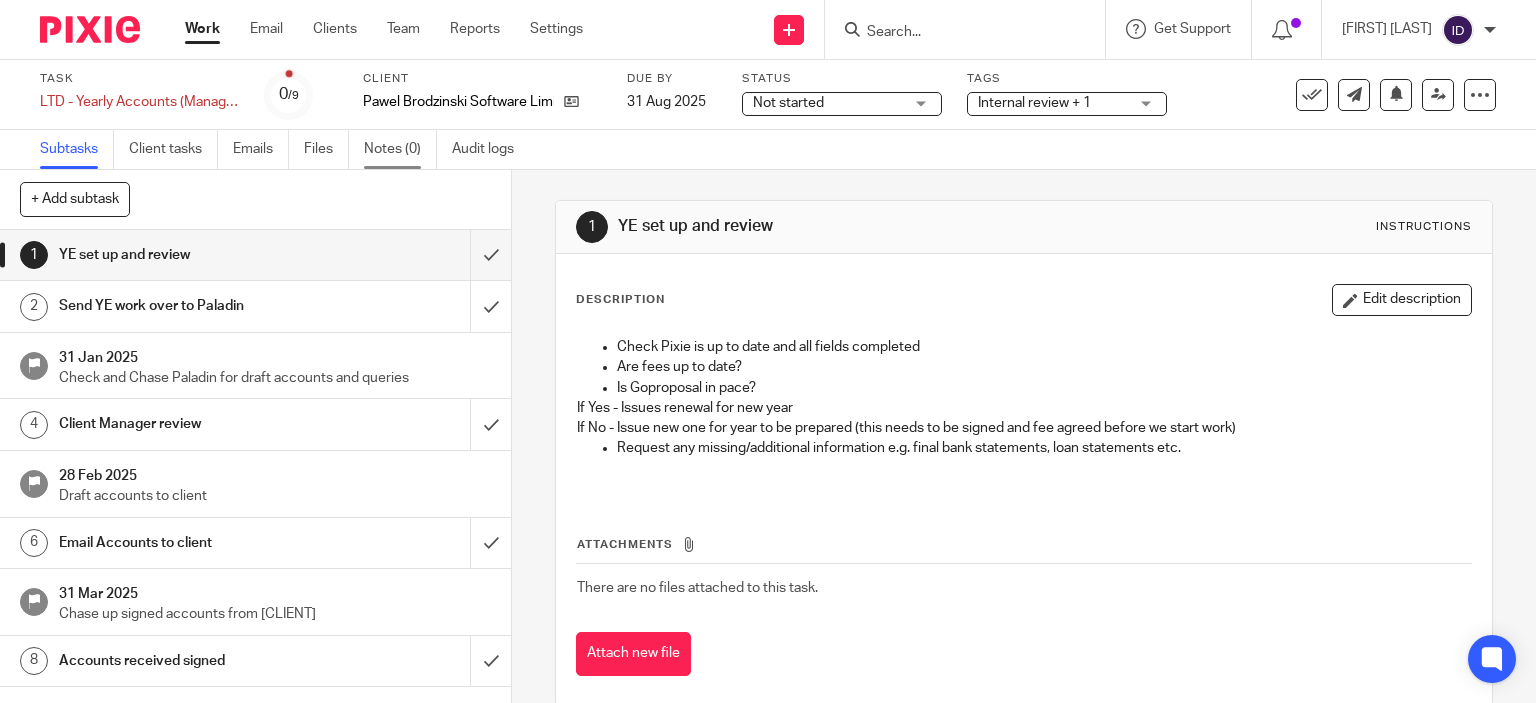 click on "Notes (0)" at bounding box center (400, 149) 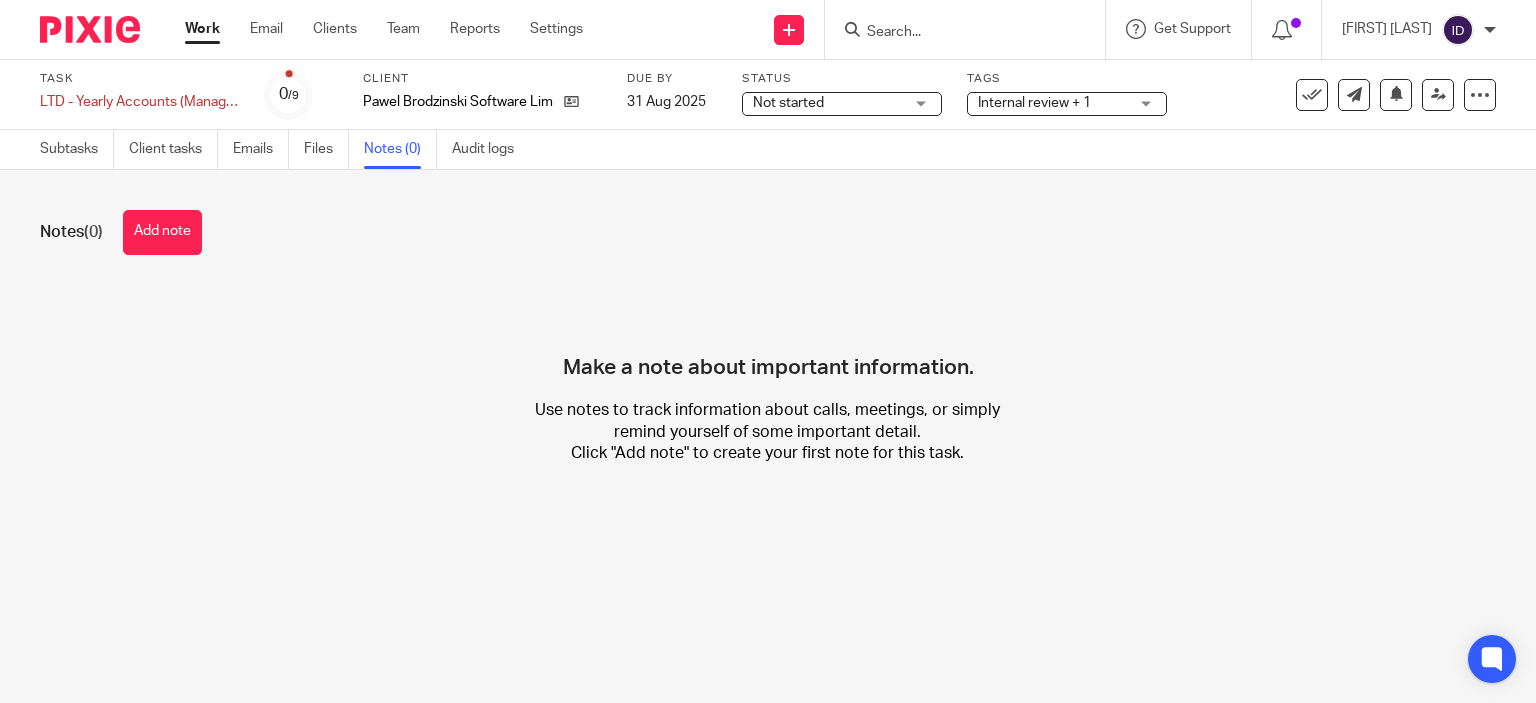 scroll, scrollTop: 0, scrollLeft: 0, axis: both 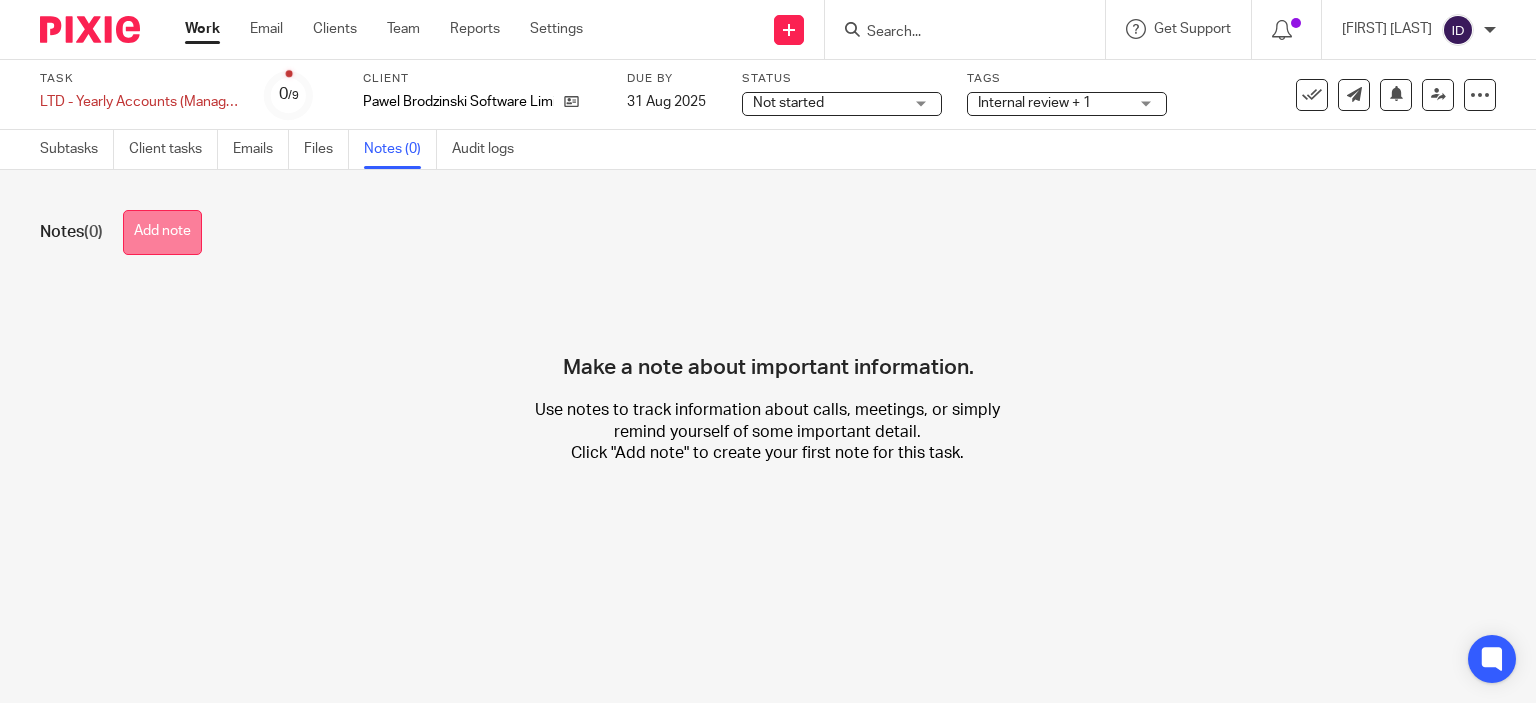 click on "Add note" at bounding box center [162, 232] 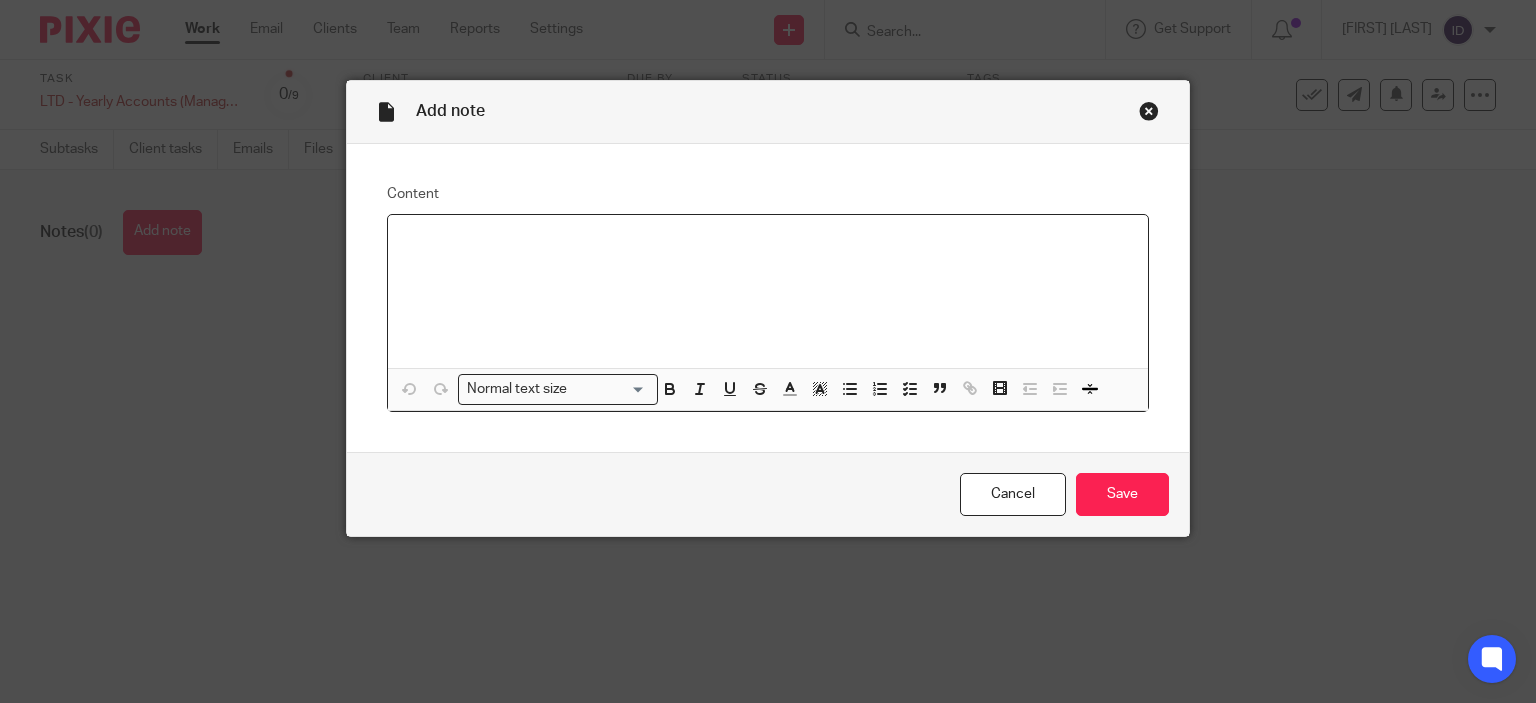 type 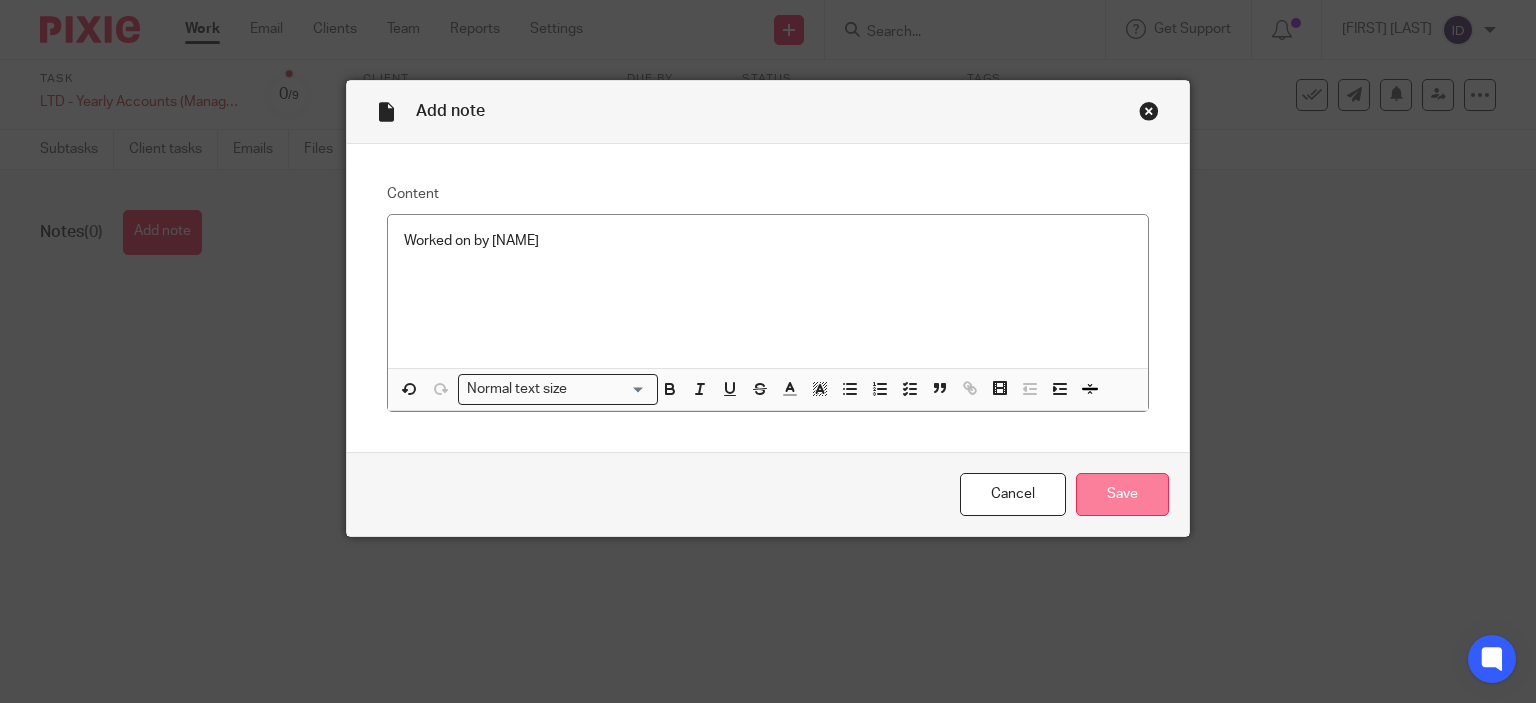 click on "Save" at bounding box center (1122, 494) 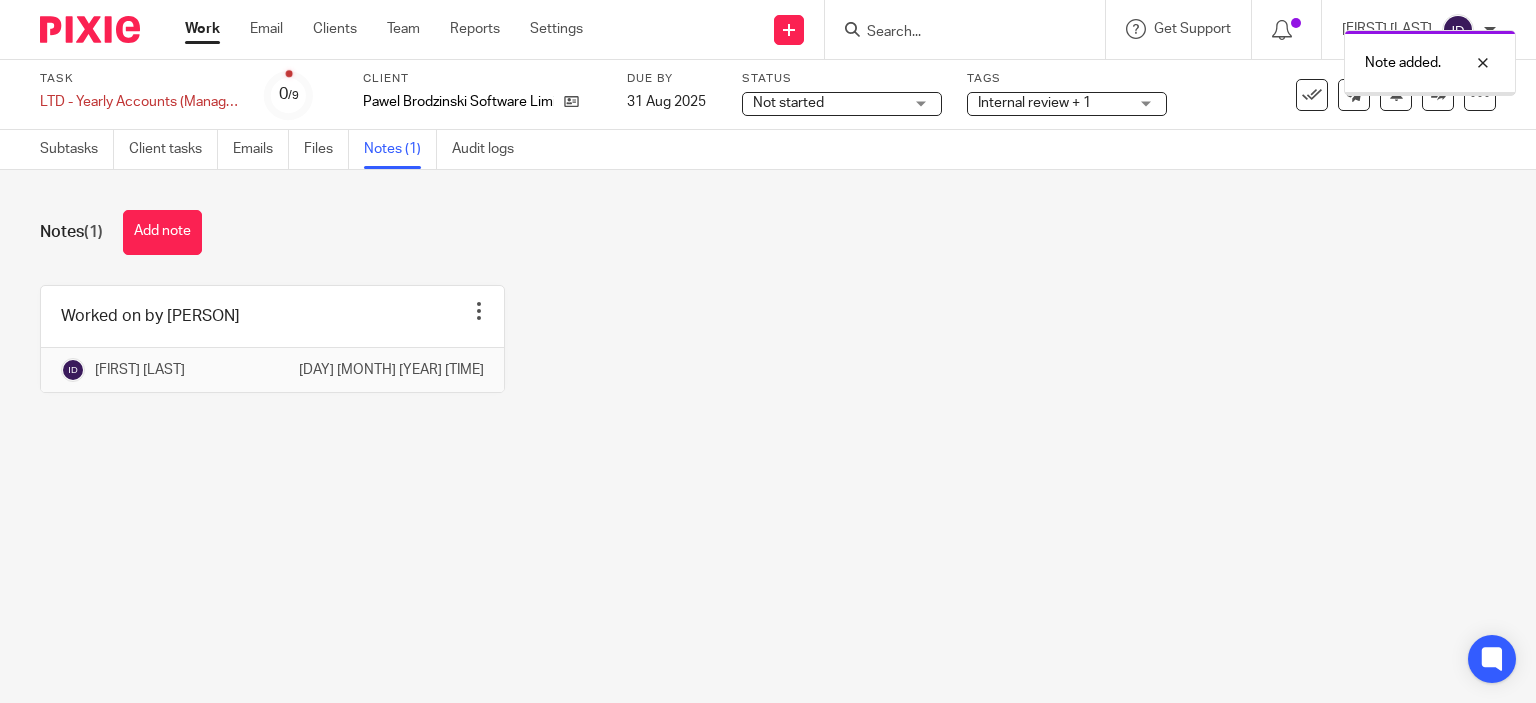 scroll, scrollTop: 0, scrollLeft: 0, axis: both 